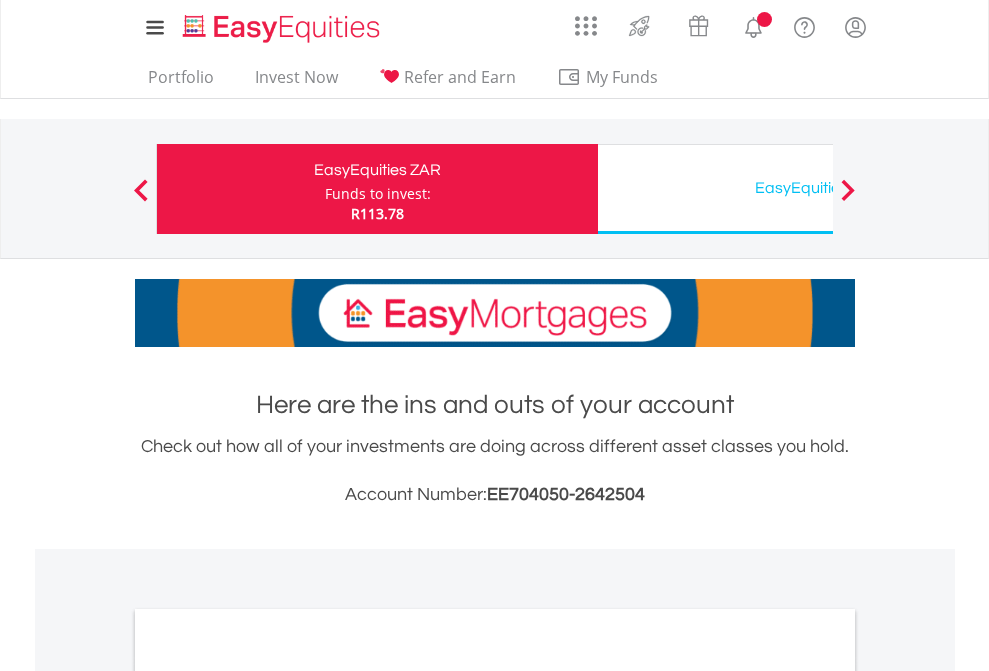 scroll, scrollTop: 0, scrollLeft: 0, axis: both 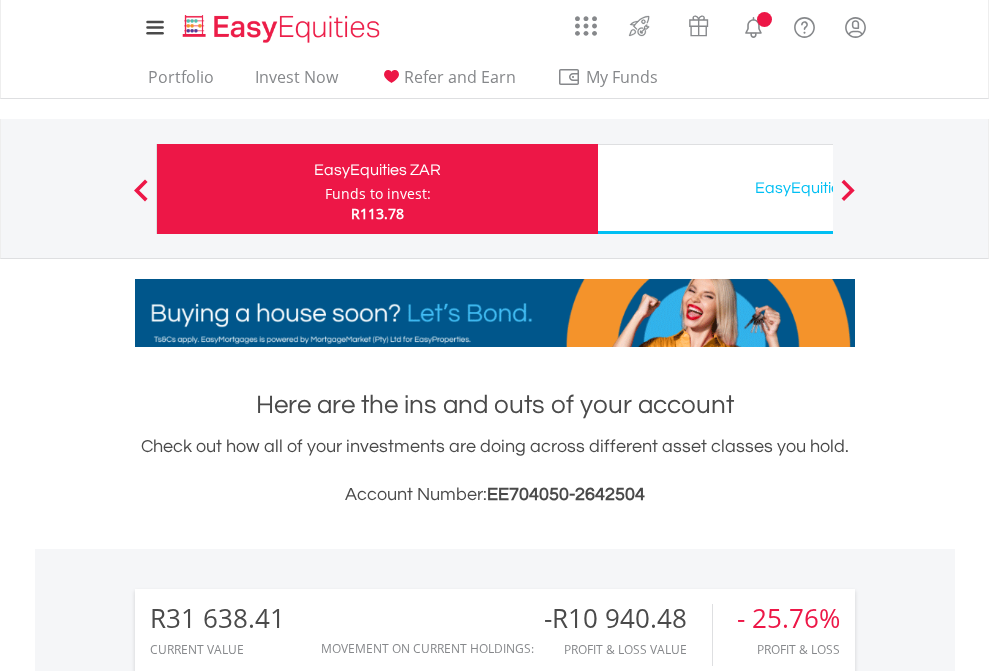 click on "Funds to invest:" at bounding box center [378, 194] 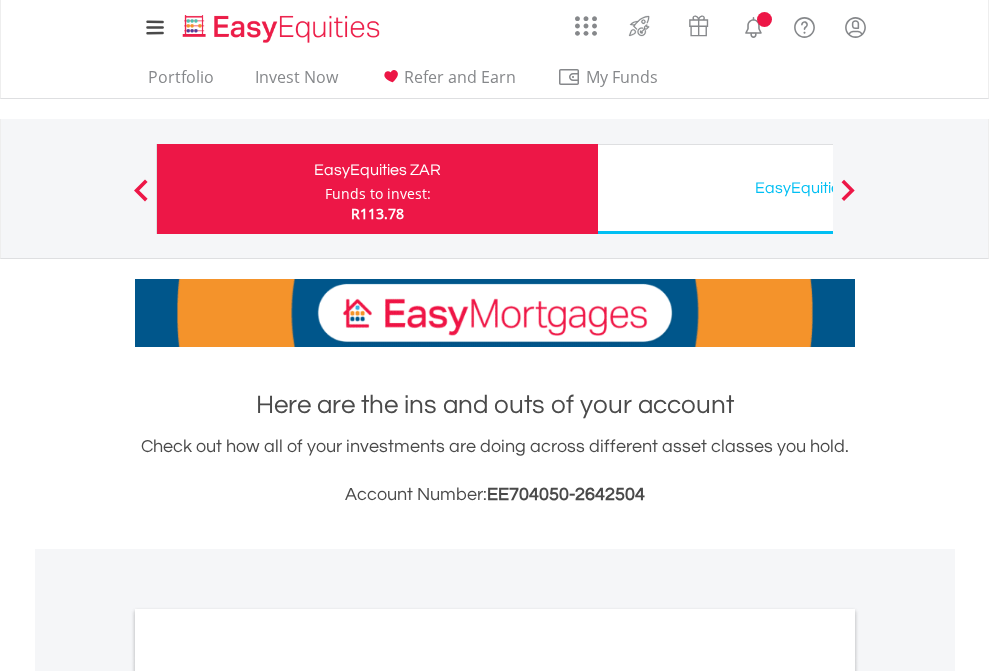 scroll, scrollTop: 0, scrollLeft: 0, axis: both 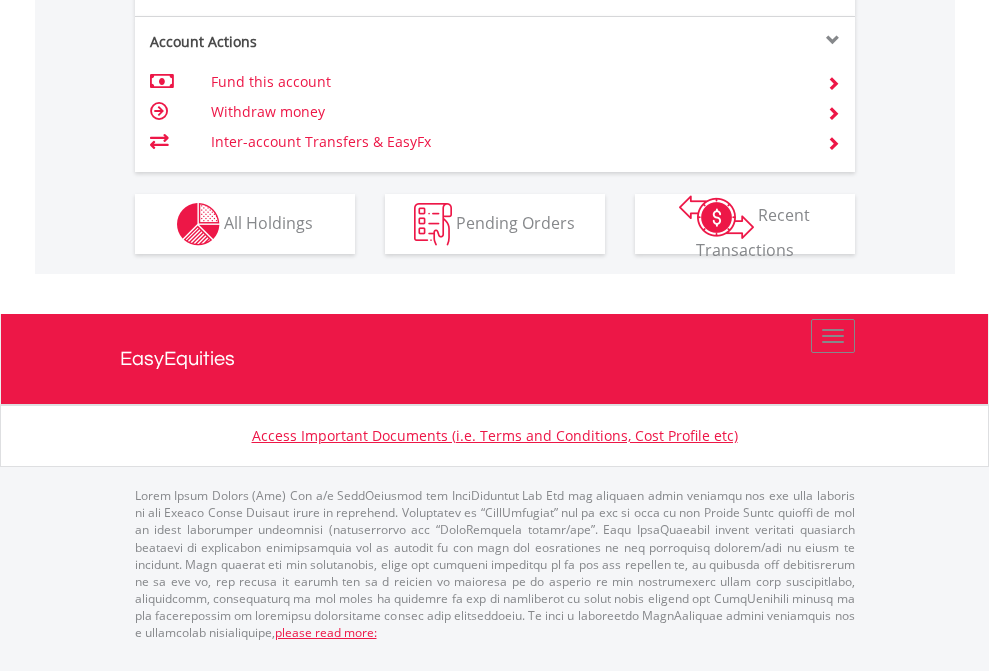 click on "Investment types" at bounding box center (706, -337) 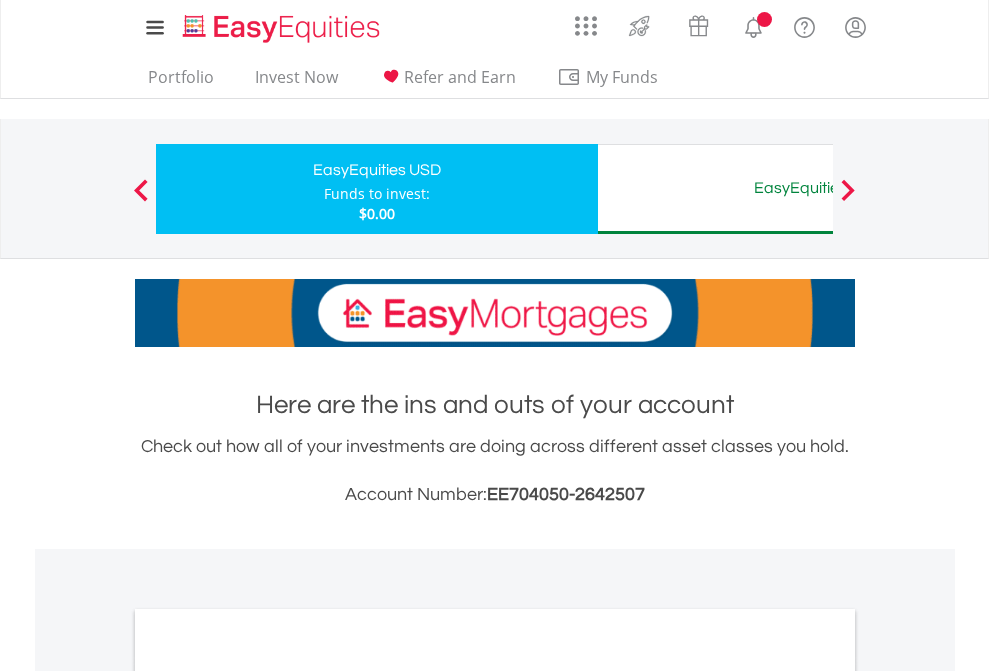 scroll, scrollTop: 0, scrollLeft: 0, axis: both 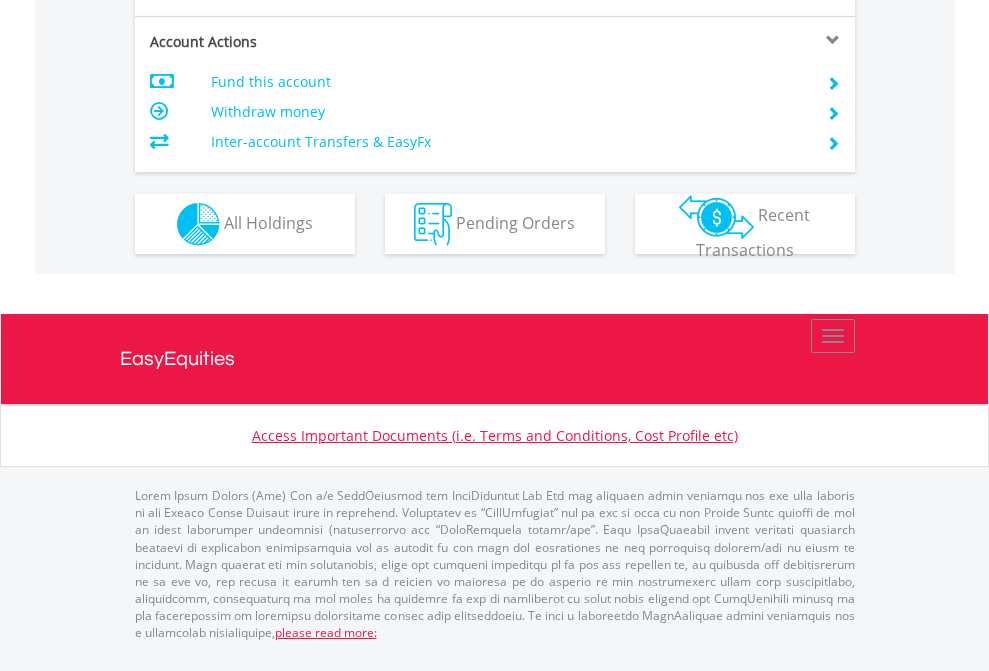 click on "Investment types" at bounding box center (706, -337) 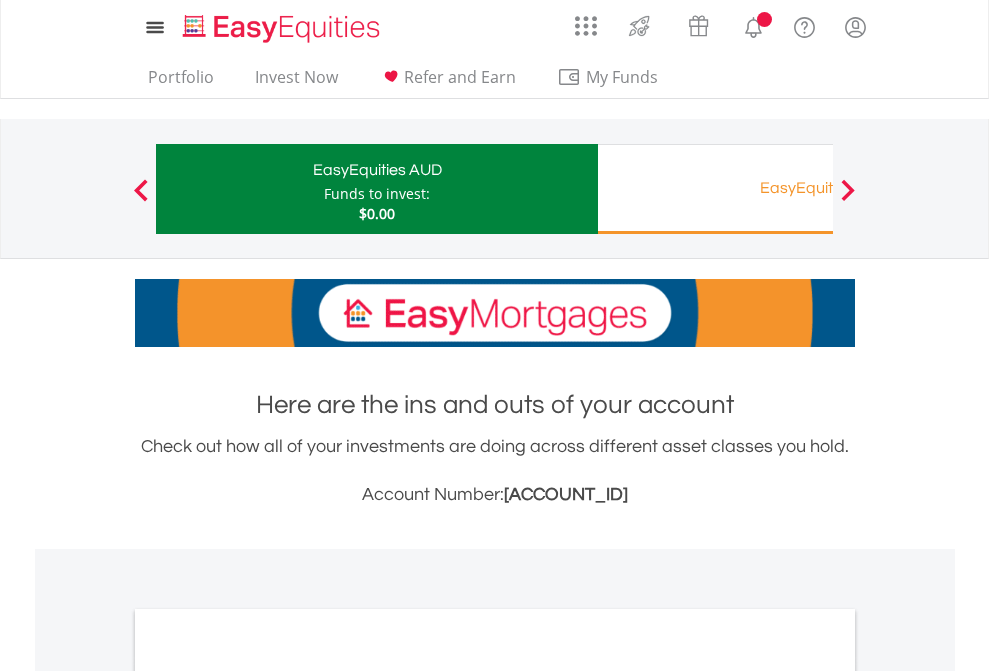 scroll, scrollTop: 0, scrollLeft: 0, axis: both 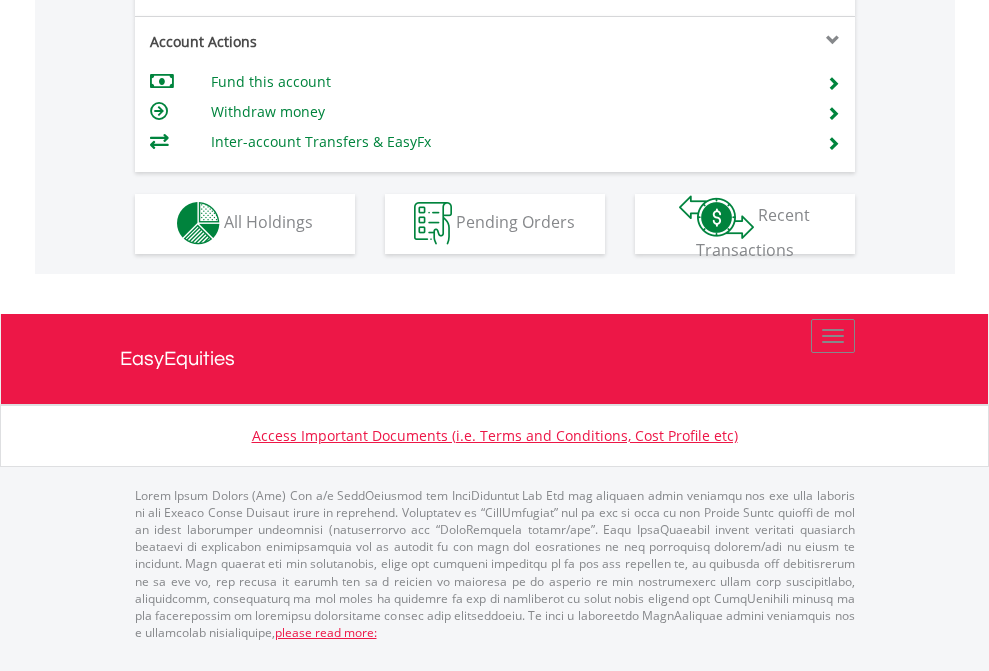 click on "Investment types" at bounding box center [706, -353] 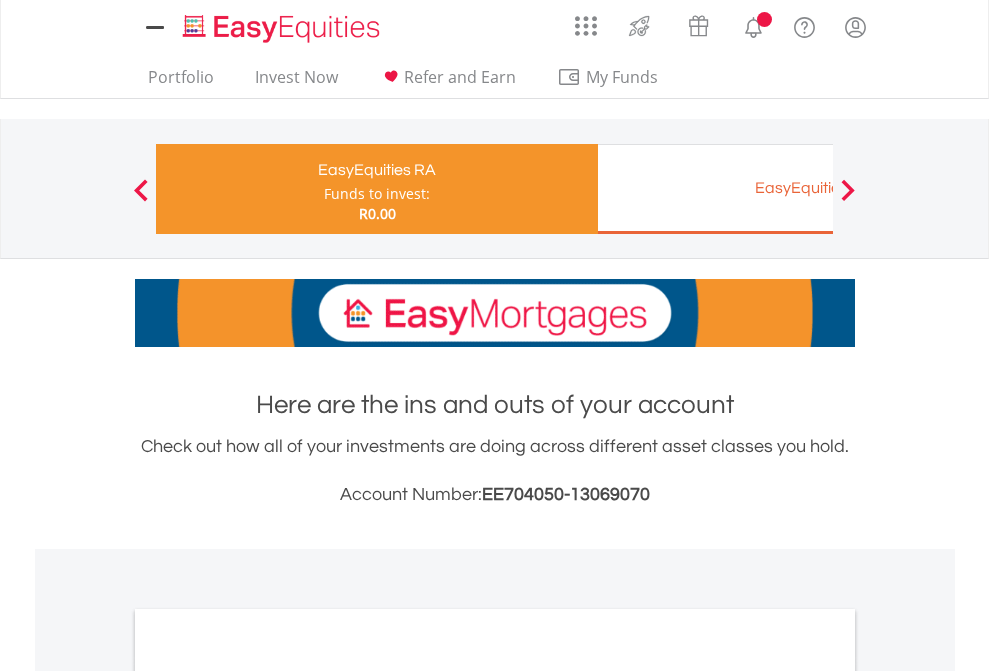 scroll, scrollTop: 0, scrollLeft: 0, axis: both 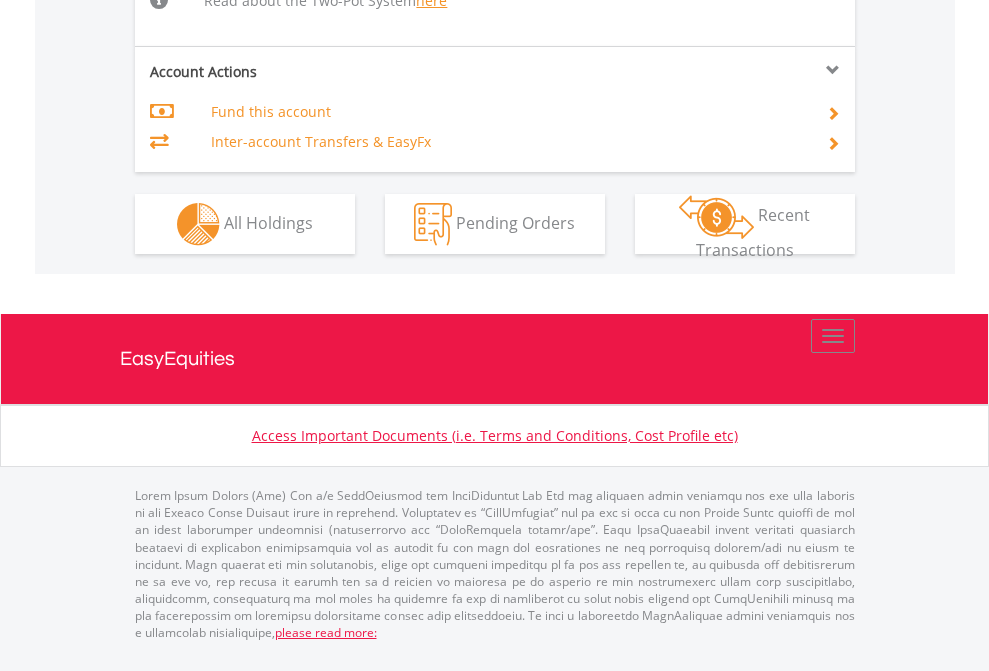 click on "Investment types" at bounding box center (706, -518) 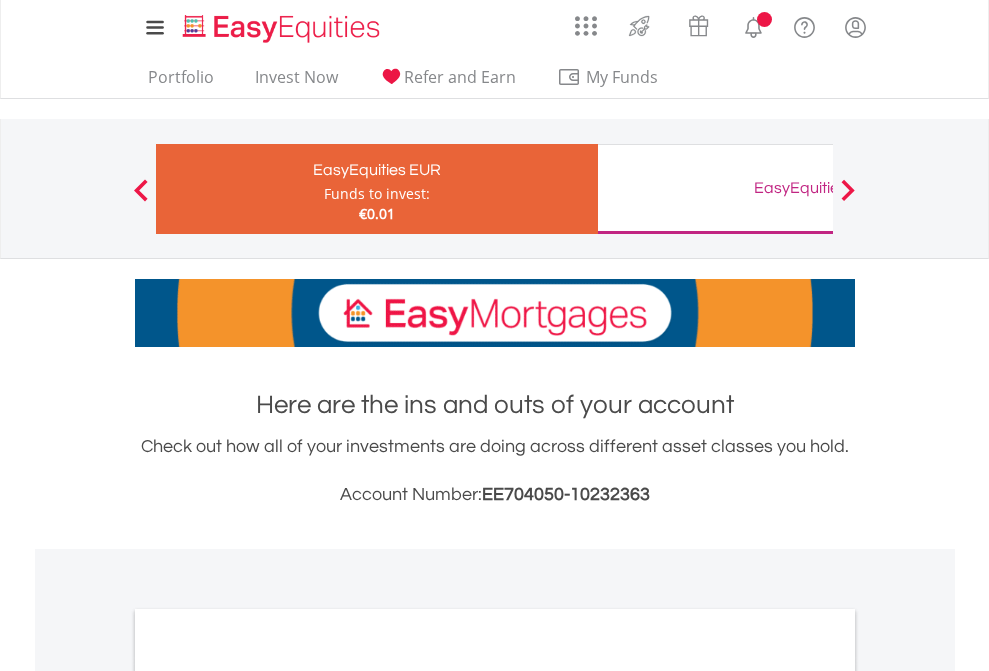 scroll, scrollTop: 0, scrollLeft: 0, axis: both 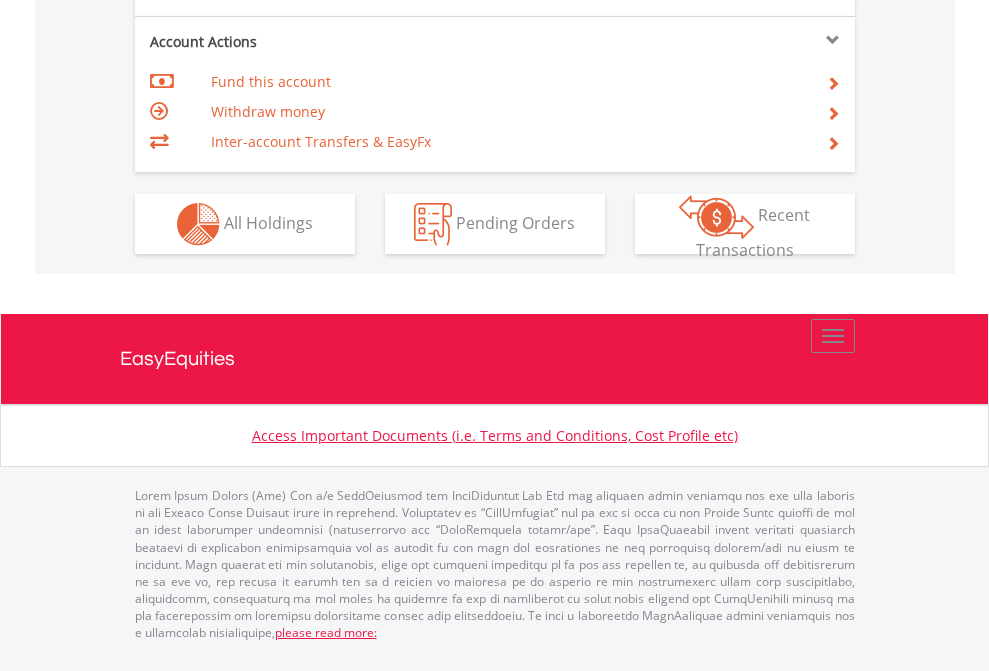click on "Investment types" at bounding box center (706, -337) 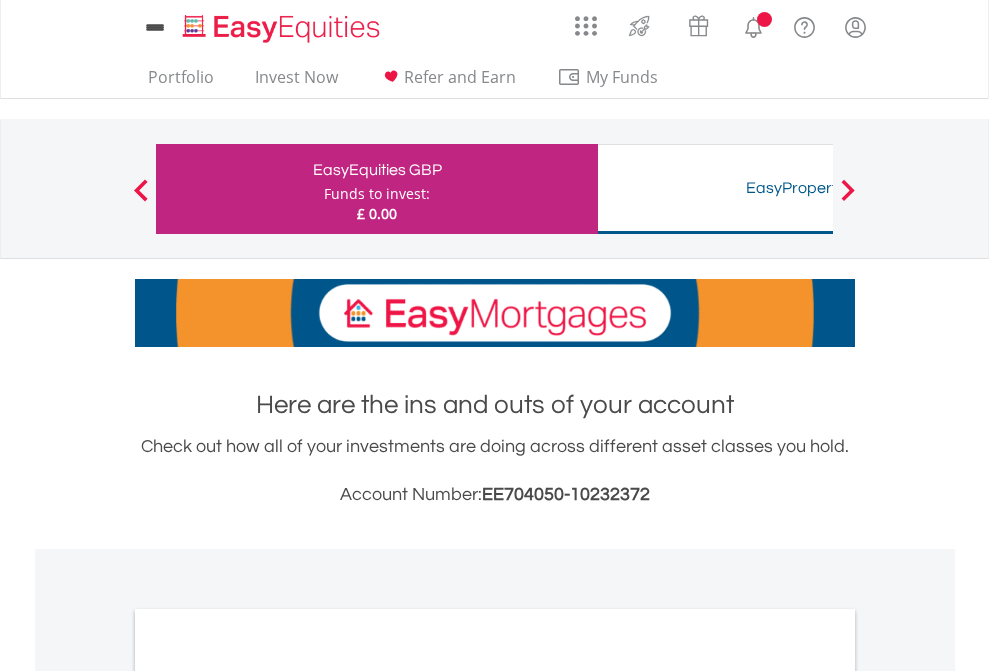 scroll, scrollTop: 0, scrollLeft: 0, axis: both 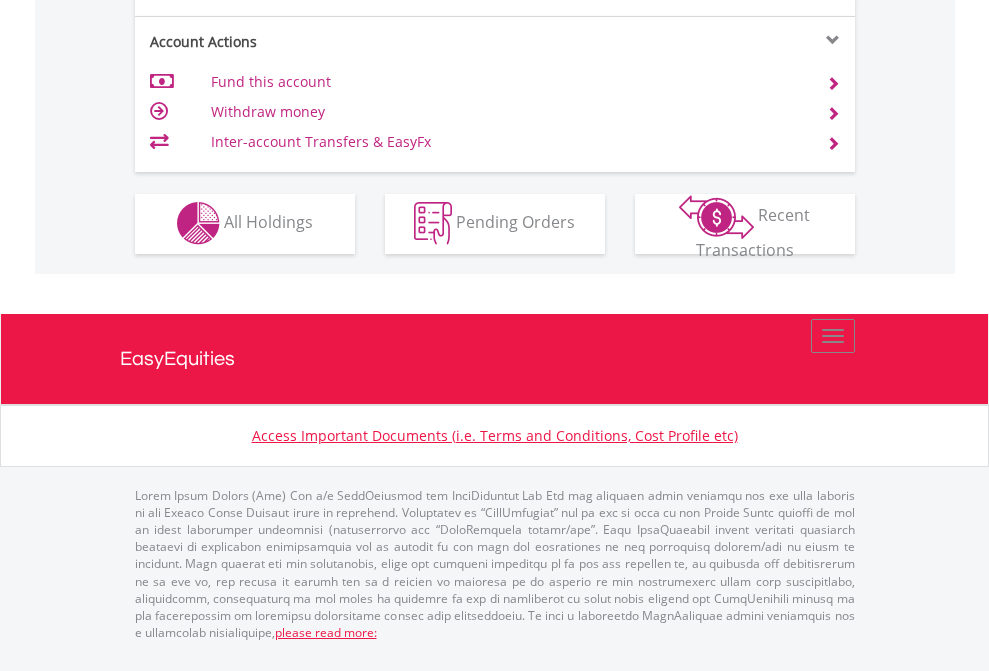 click on "Investment types" at bounding box center (706, -353) 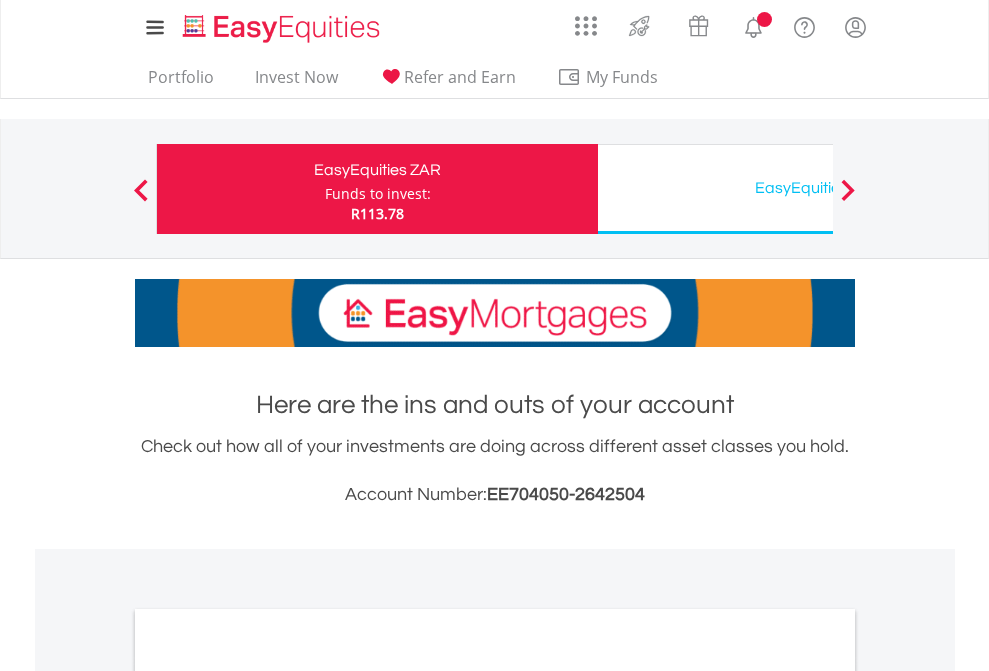 scroll, scrollTop: 0, scrollLeft: 0, axis: both 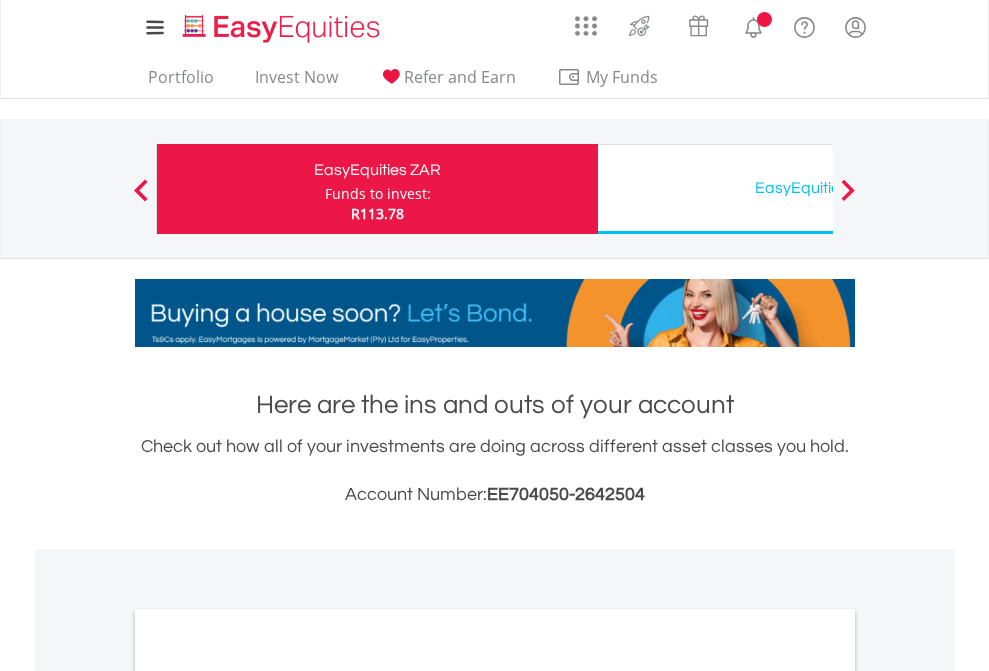 click on "All Holdings" at bounding box center (268, 1096) 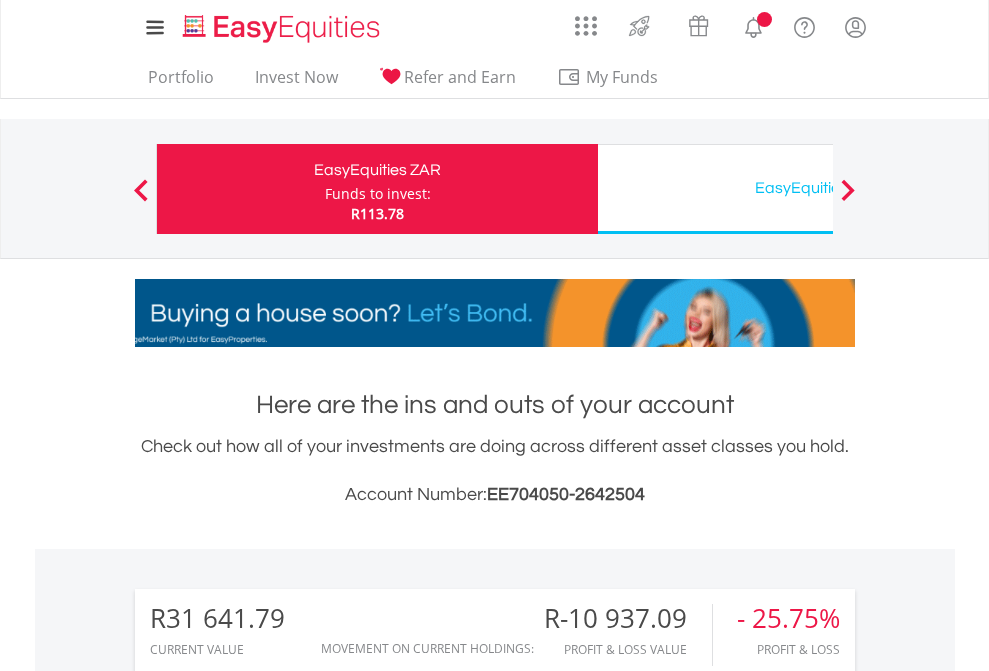 scroll, scrollTop: 1202, scrollLeft: 0, axis: vertical 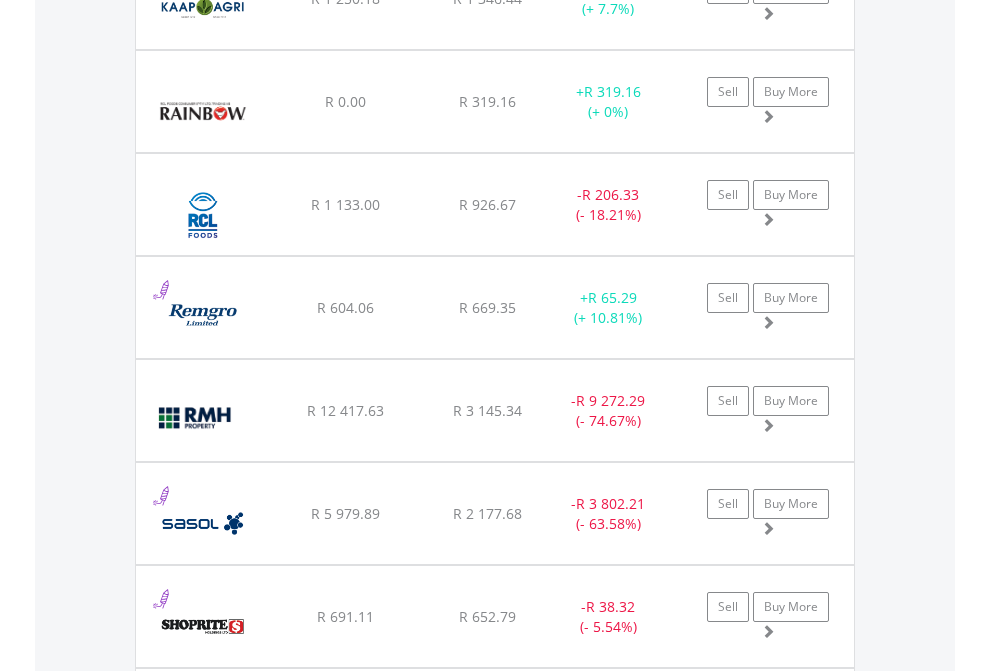 click on "EasyEquities USD" at bounding box center (818, -2156) 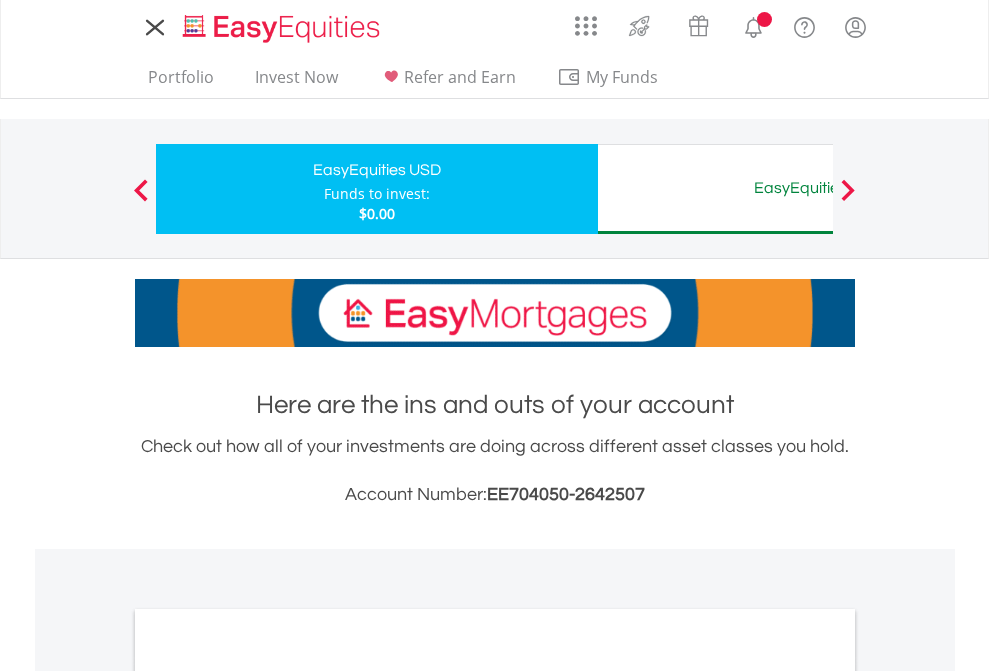 scroll, scrollTop: 0, scrollLeft: 0, axis: both 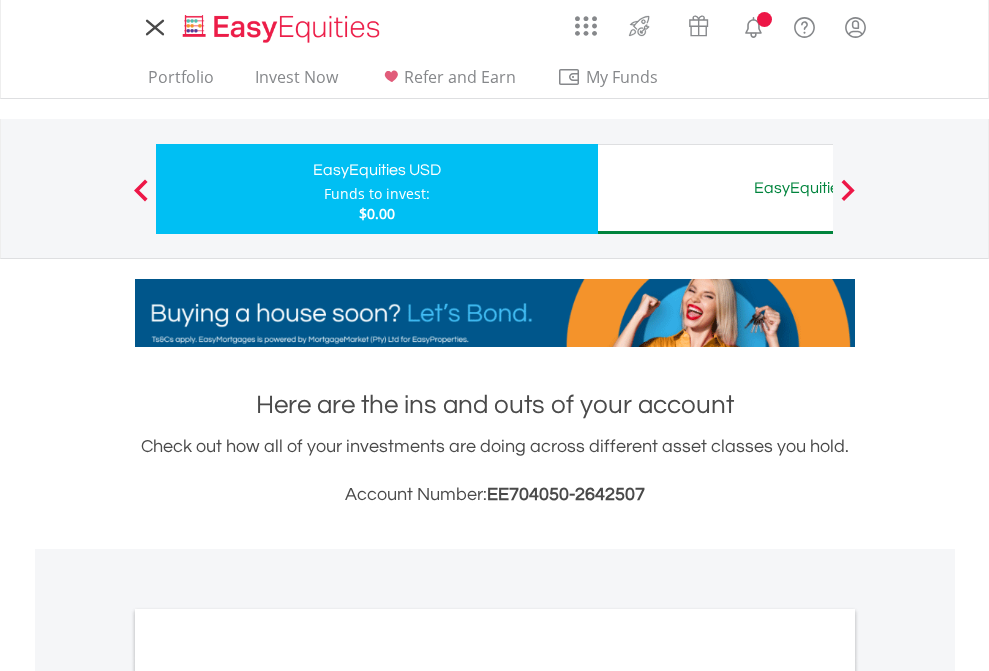 click on "All Holdings" at bounding box center [268, 1096] 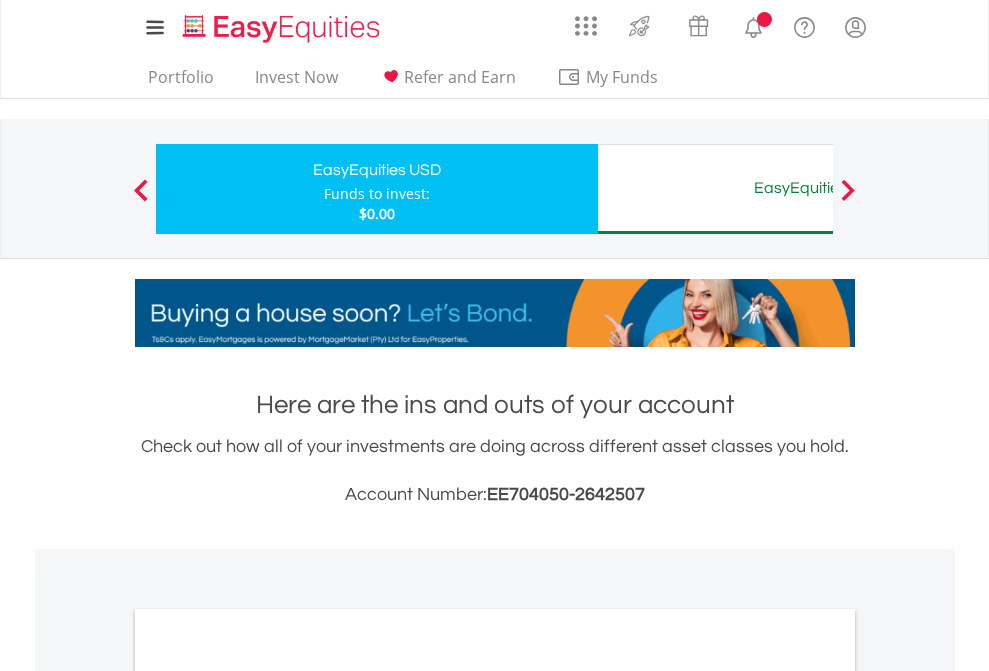 scroll, scrollTop: 1202, scrollLeft: 0, axis: vertical 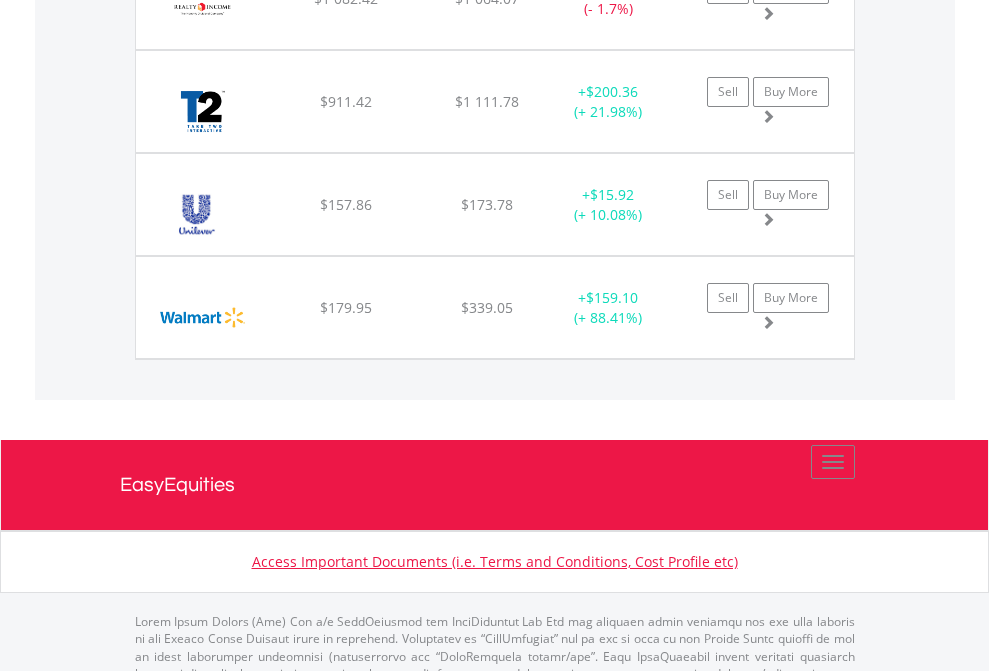 click on "EasyEquities AUD" at bounding box center [818, -2036] 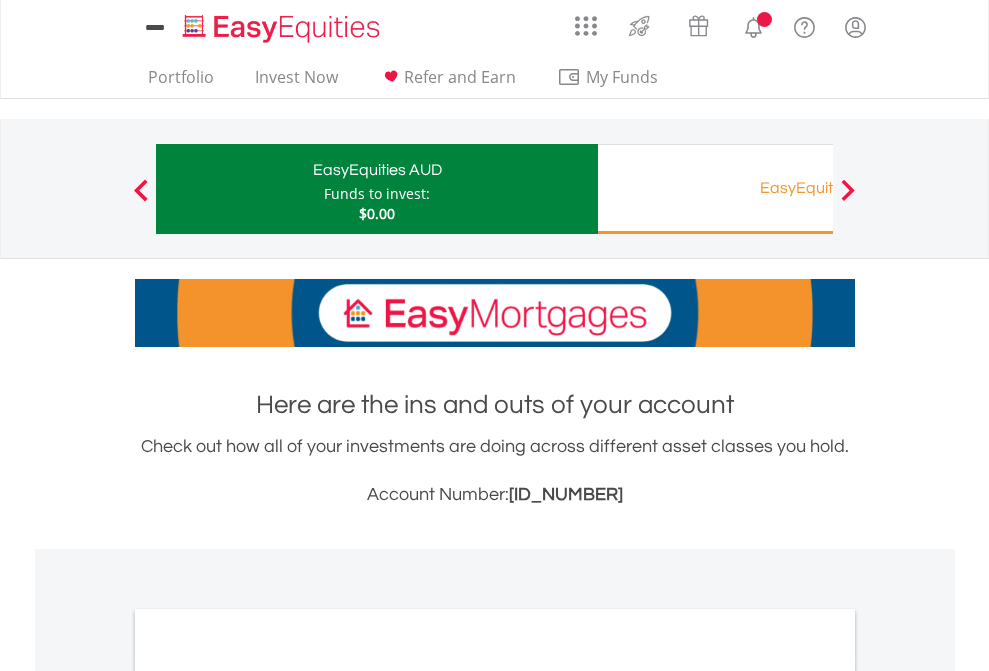 scroll, scrollTop: 1202, scrollLeft: 0, axis: vertical 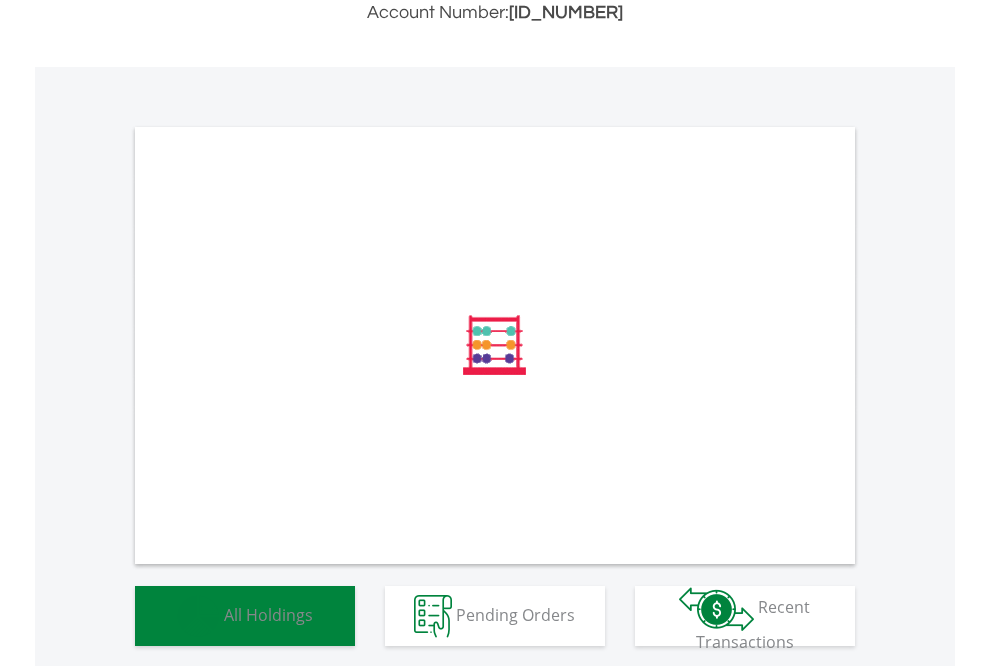 click on "All Holdings" at bounding box center [268, 614] 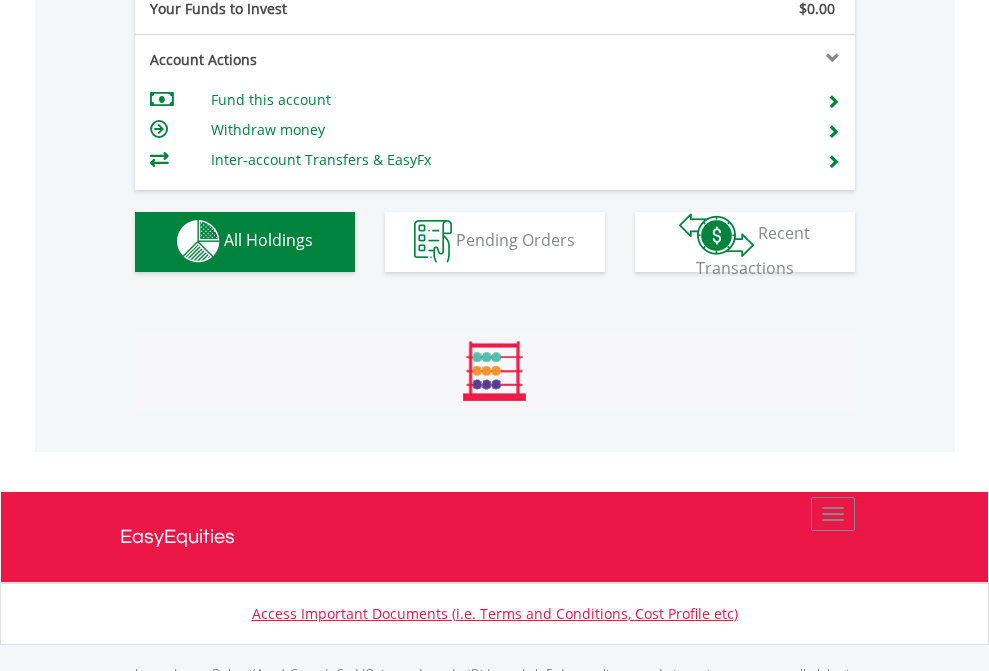 scroll, scrollTop: 999808, scrollLeft: 999687, axis: both 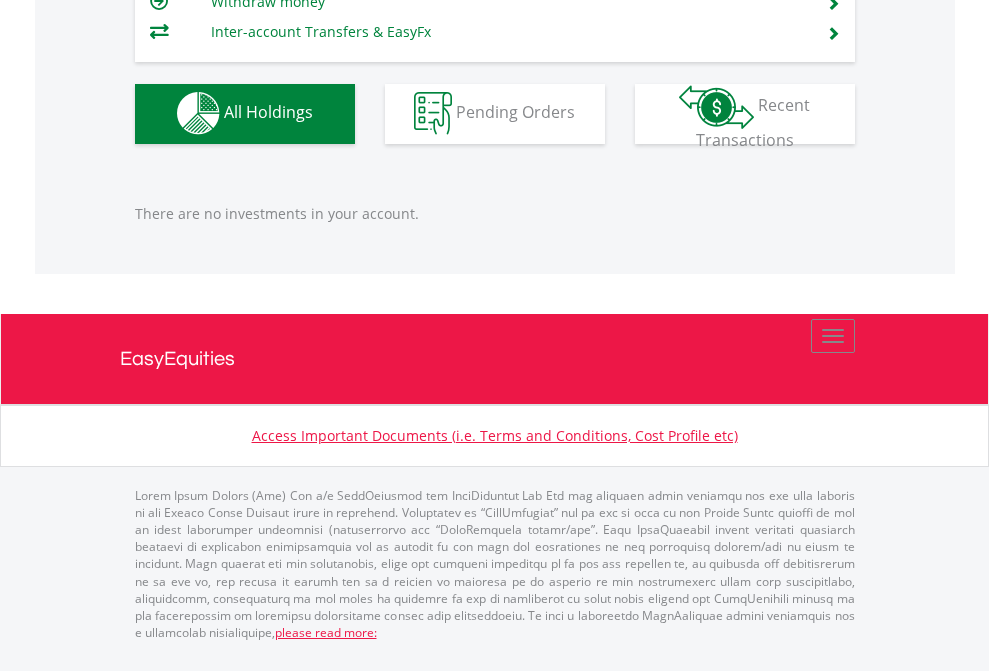 click on "EasyEquities RA" at bounding box center [818, -1142] 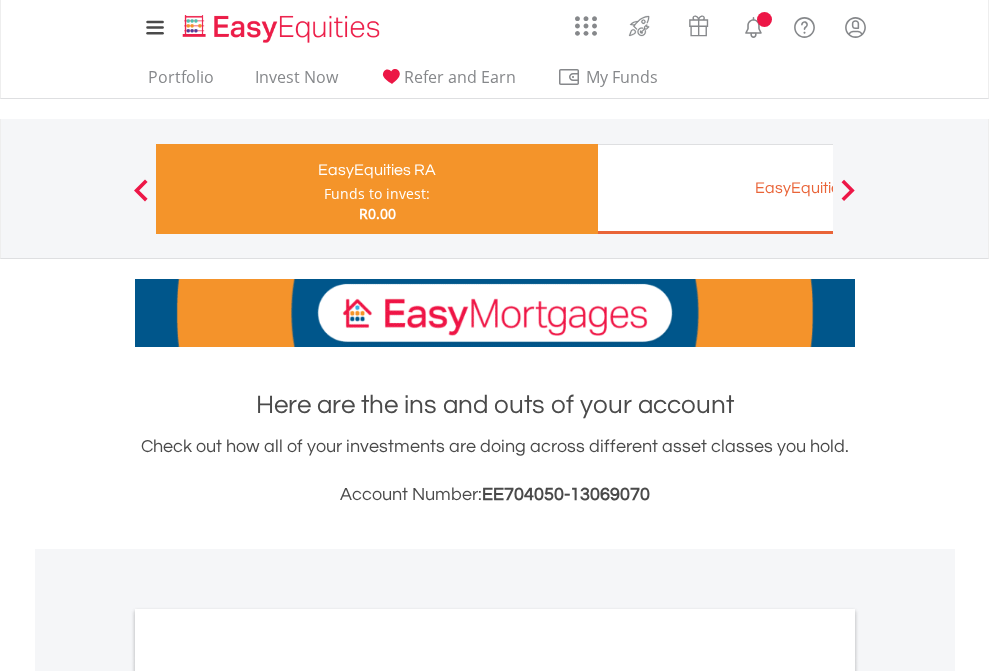 scroll, scrollTop: 0, scrollLeft: 0, axis: both 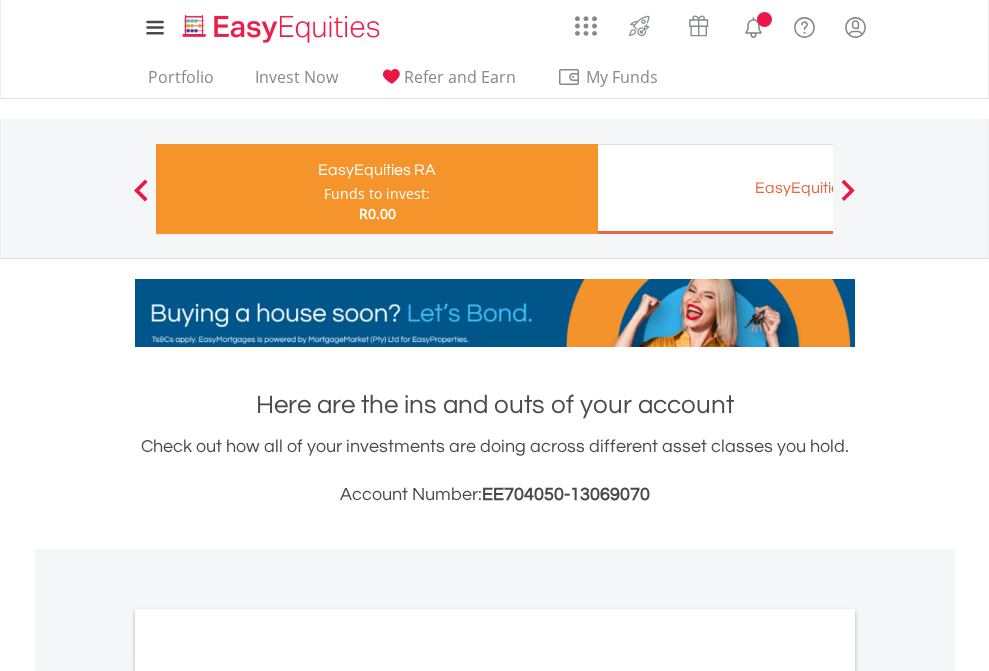 click on "All Holdings" at bounding box center (268, 1066) 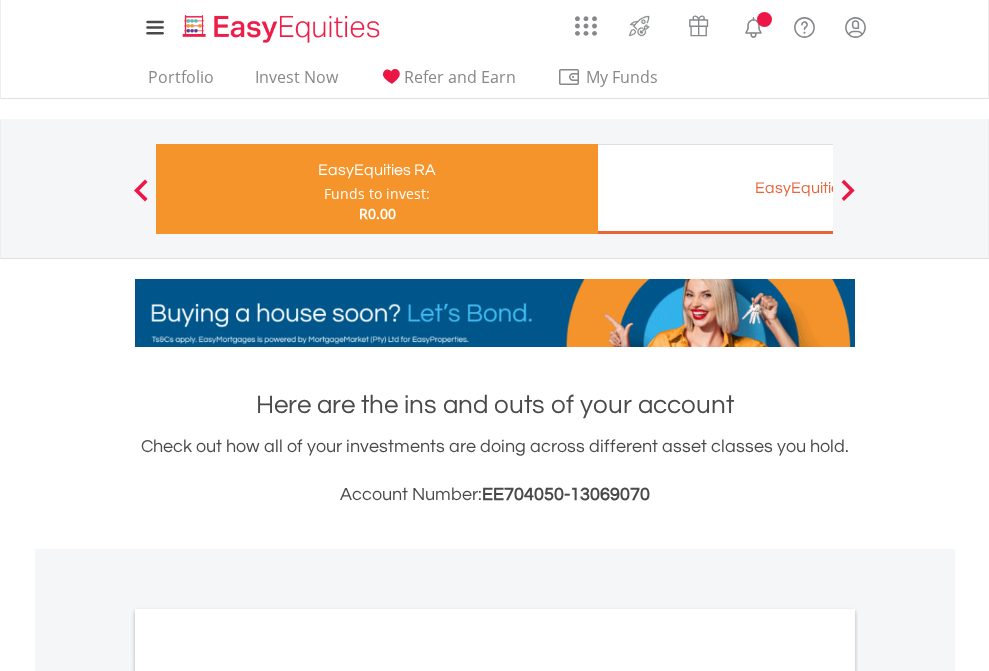 scroll, scrollTop: 1202, scrollLeft: 0, axis: vertical 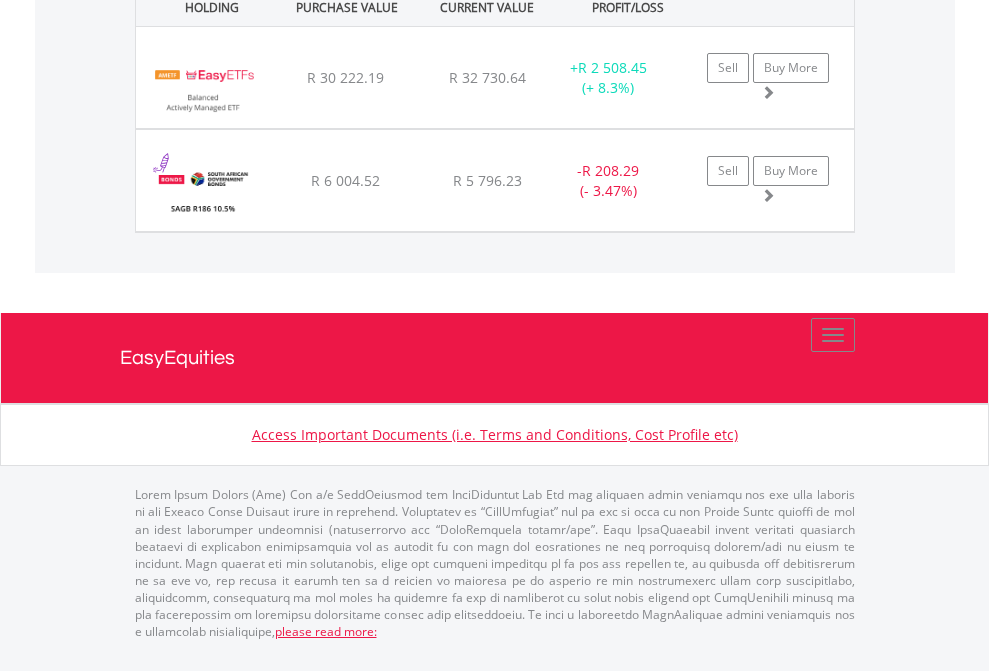 click on "EasyEquities EUR" at bounding box center [818, -1703] 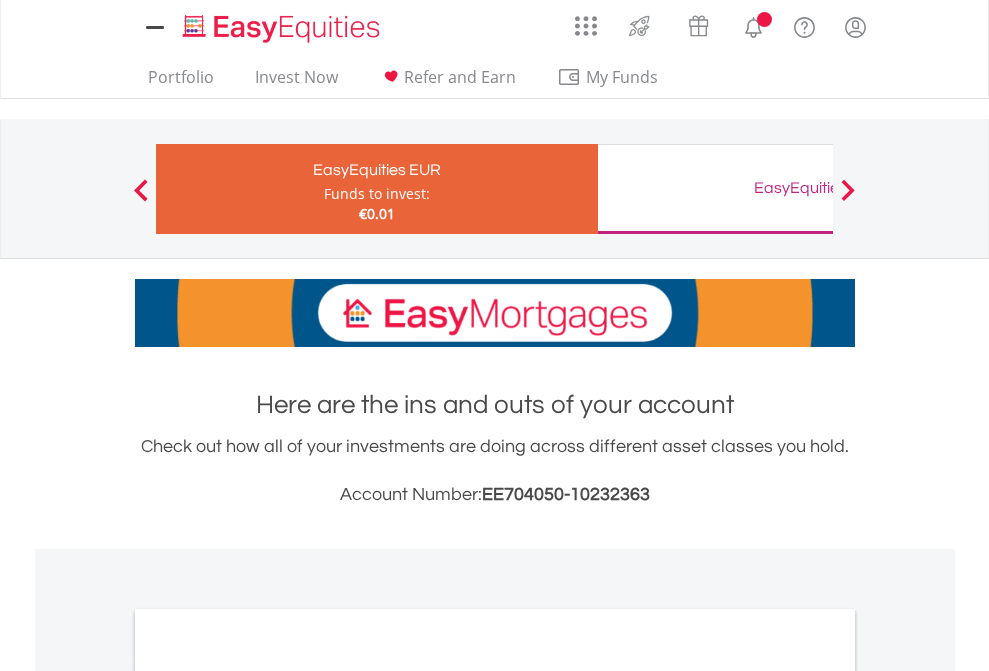 scroll, scrollTop: 0, scrollLeft: 0, axis: both 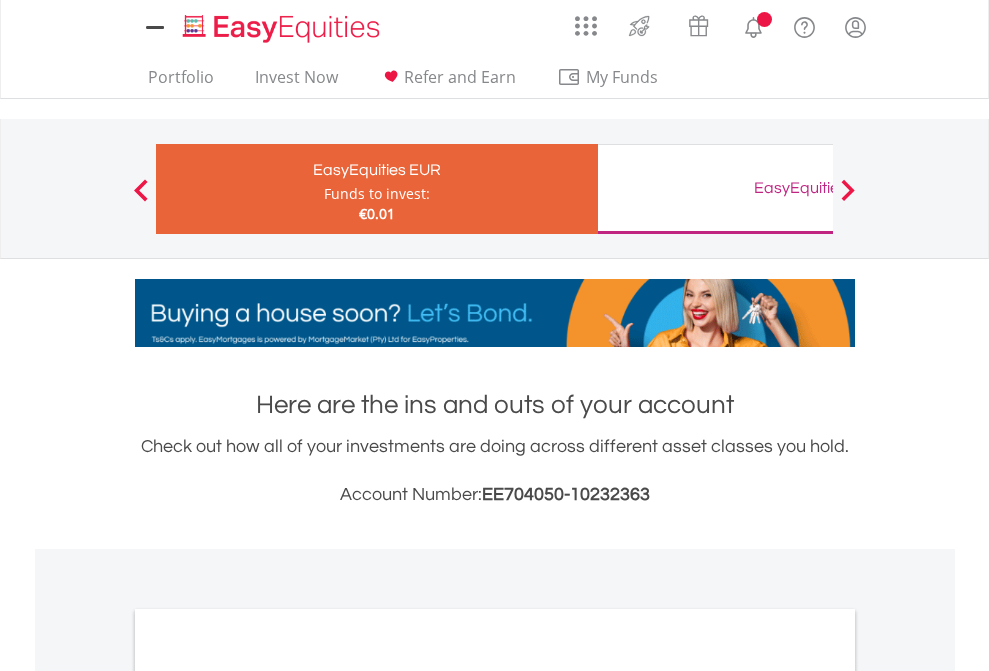 click on "All Holdings" at bounding box center [268, 1096] 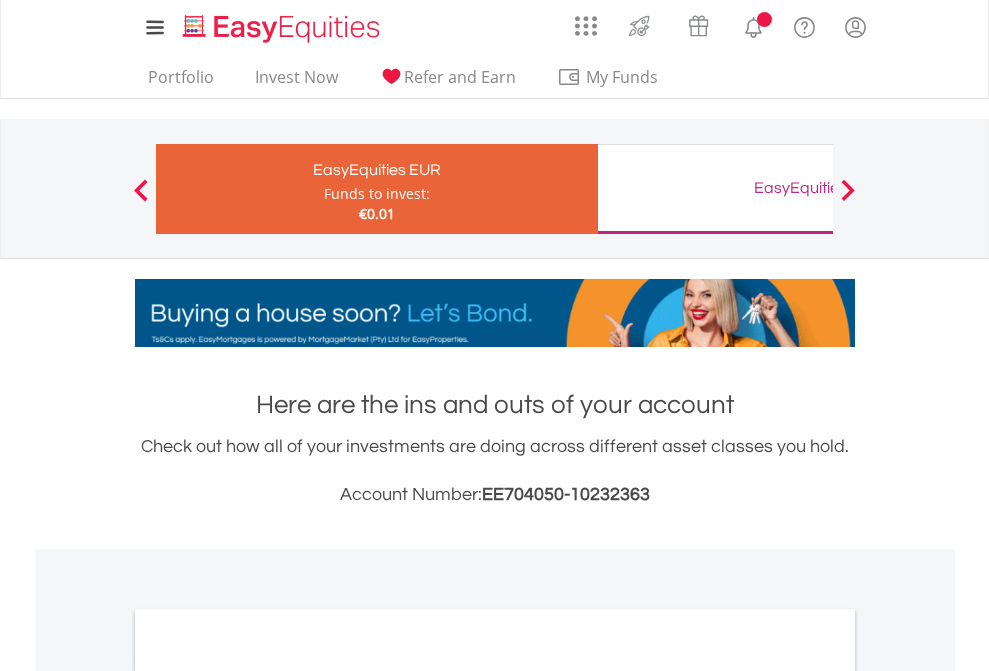 scroll, scrollTop: 1202, scrollLeft: 0, axis: vertical 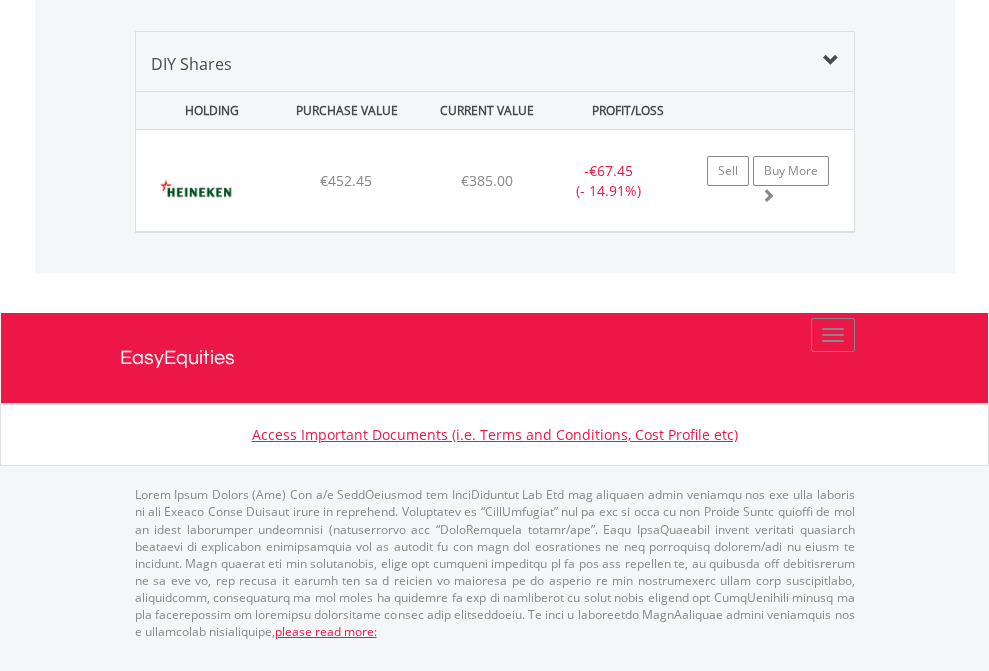 click on "EasyEquities GBP" at bounding box center (818, -1339) 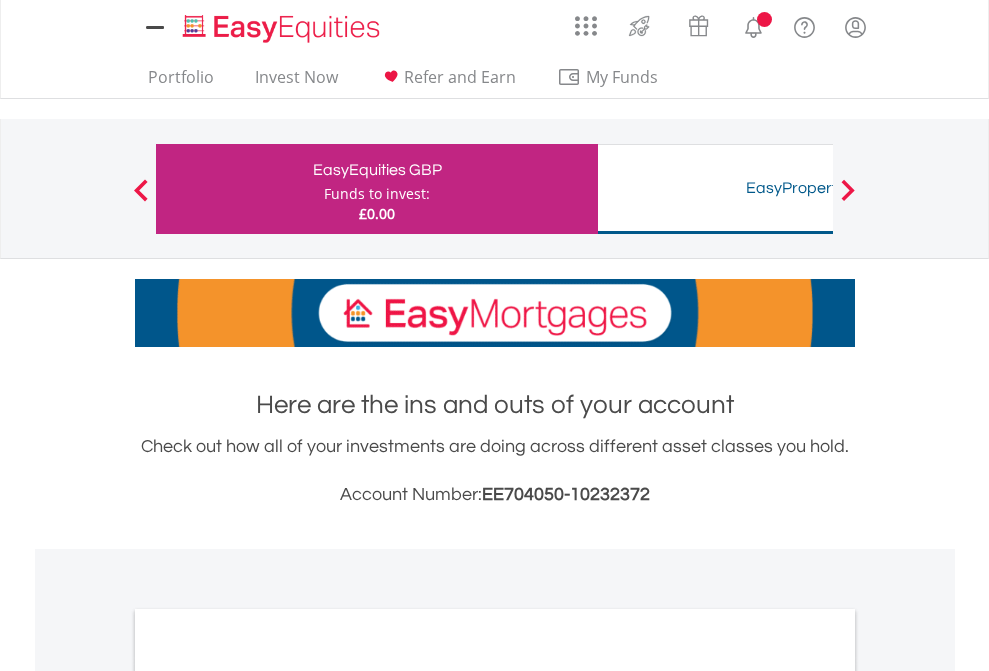 scroll, scrollTop: 1202, scrollLeft: 0, axis: vertical 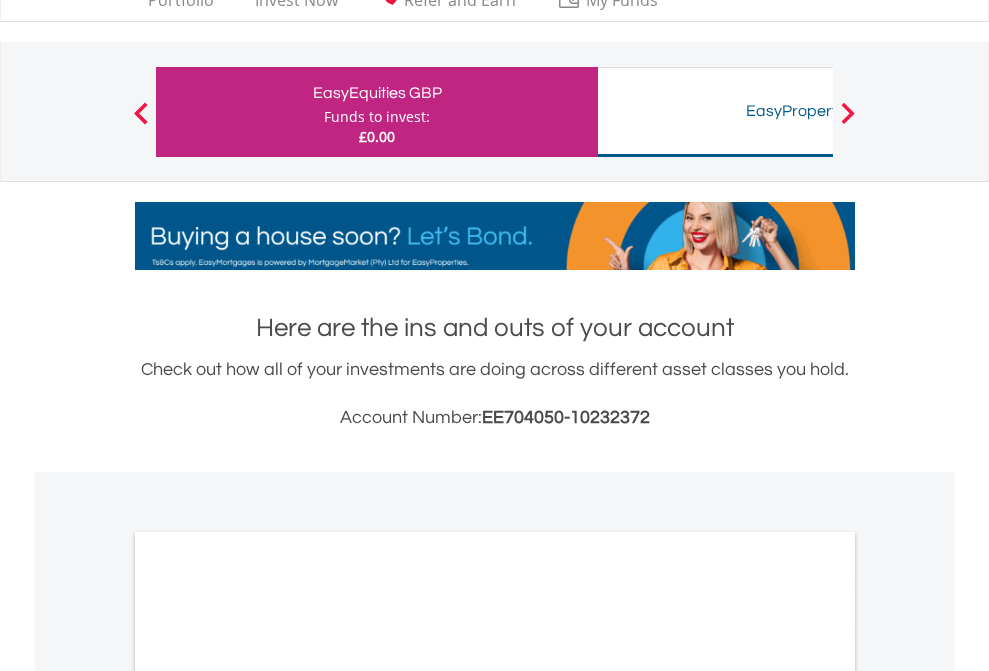 click on "All Holdings" at bounding box center [268, 1019] 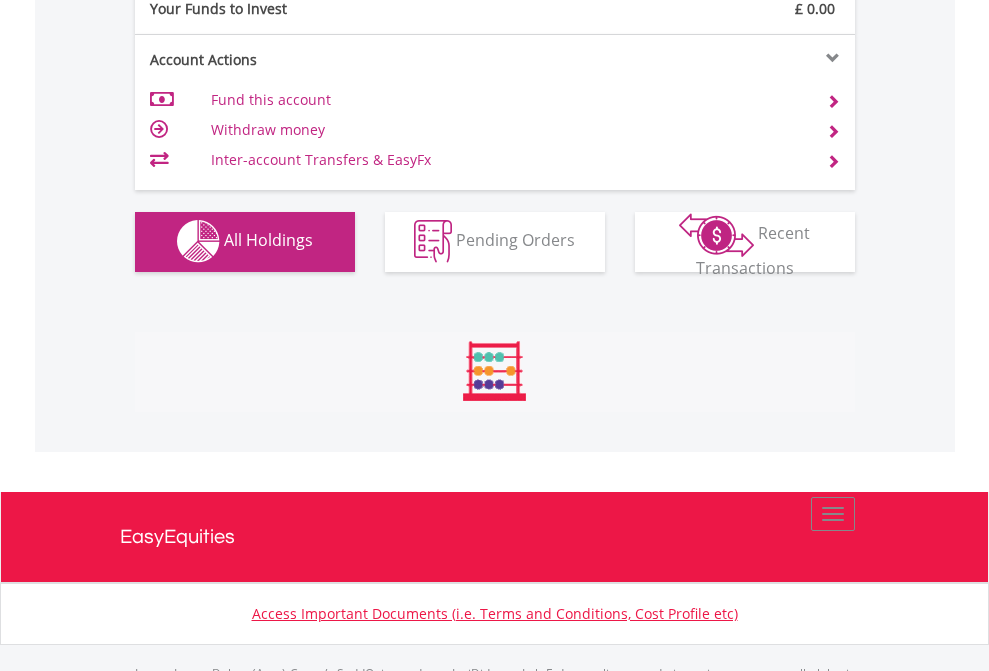 scroll, scrollTop: 999808, scrollLeft: 999687, axis: both 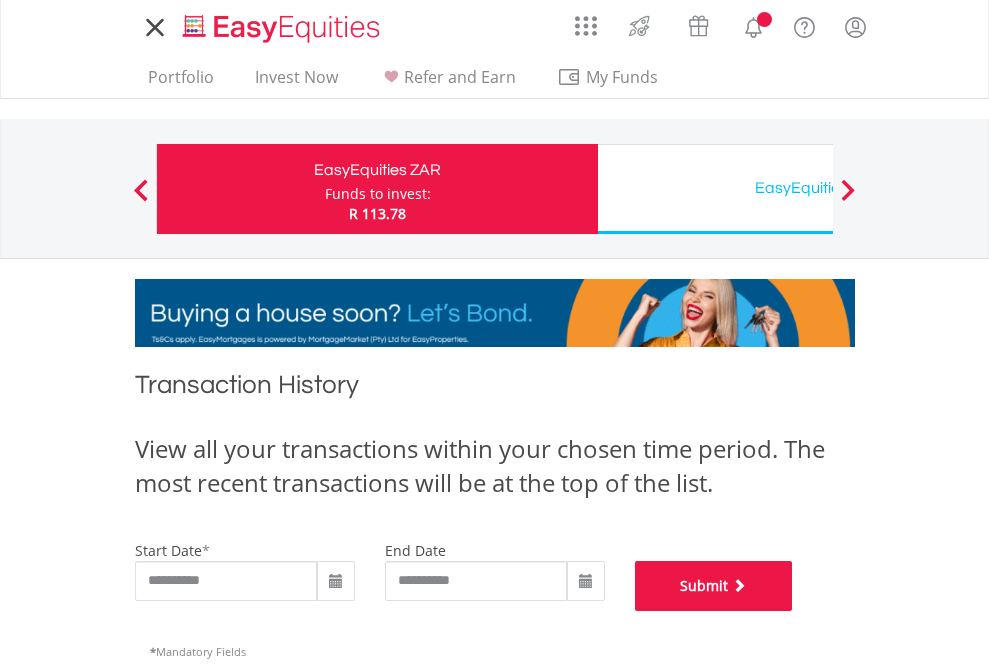 click on "Submit" at bounding box center (714, 586) 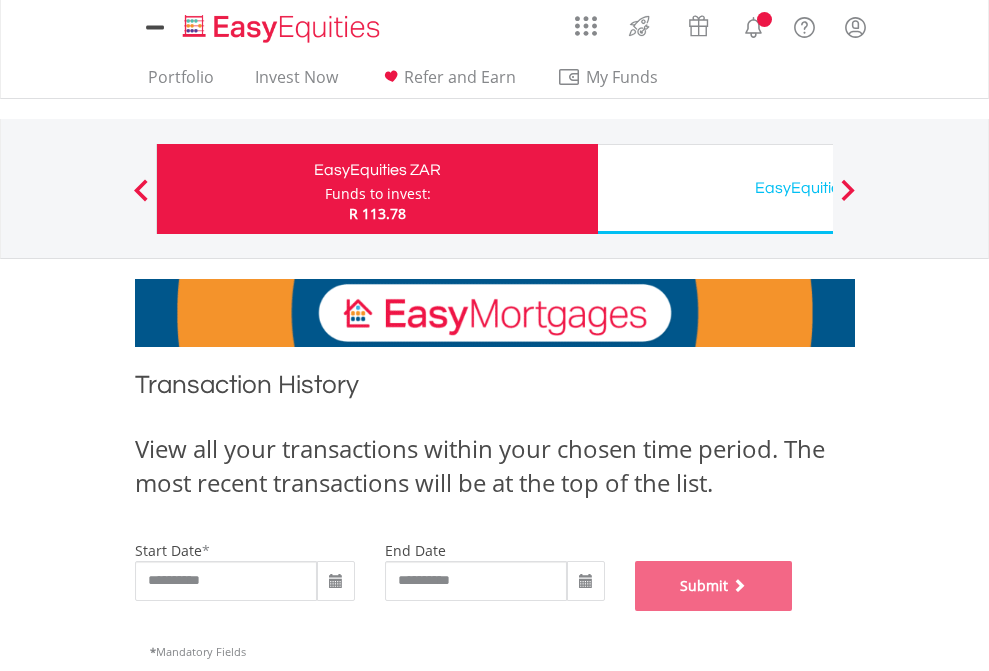 scroll, scrollTop: 811, scrollLeft: 0, axis: vertical 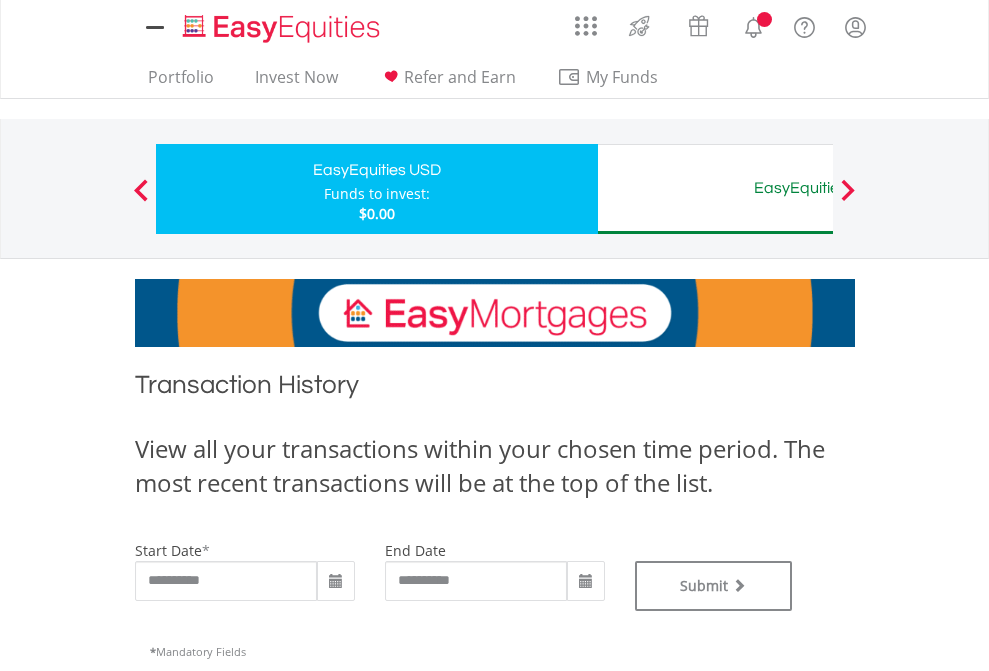 type on "**********" 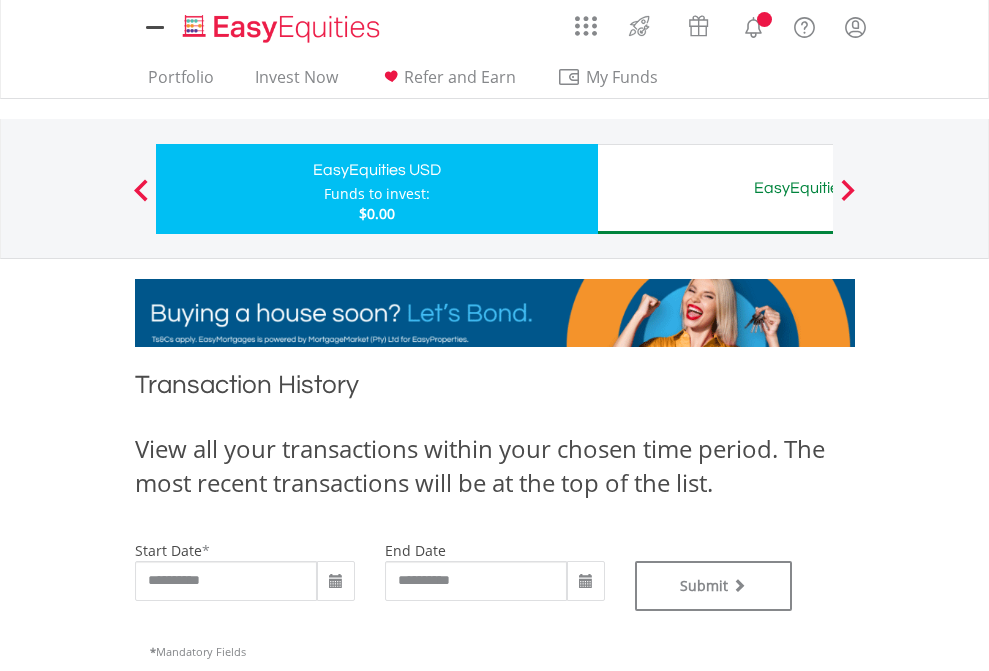 type on "**********" 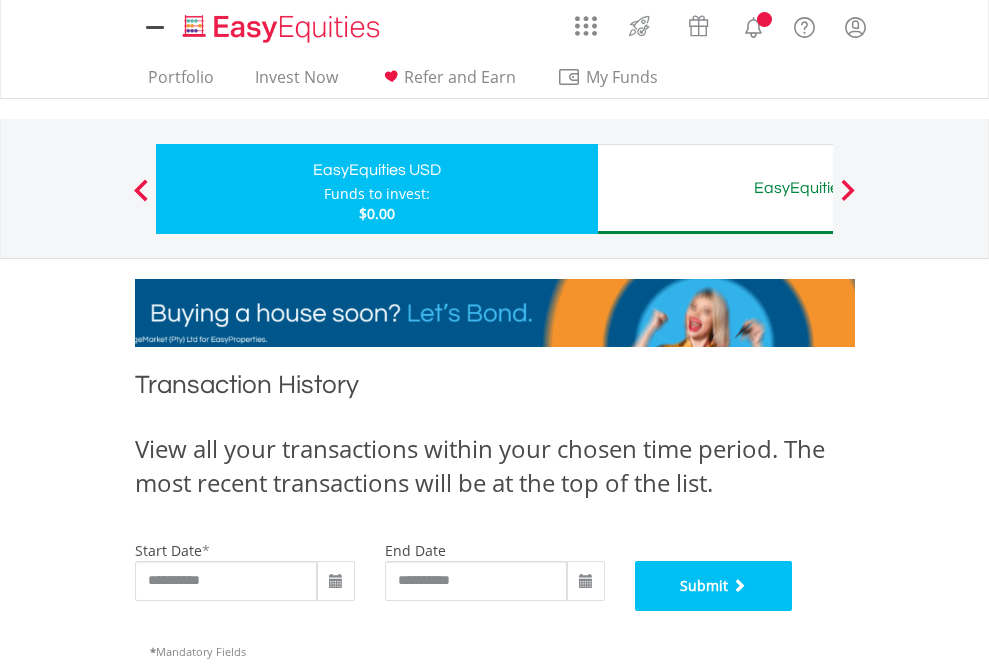 click on "Submit" at bounding box center [714, 586] 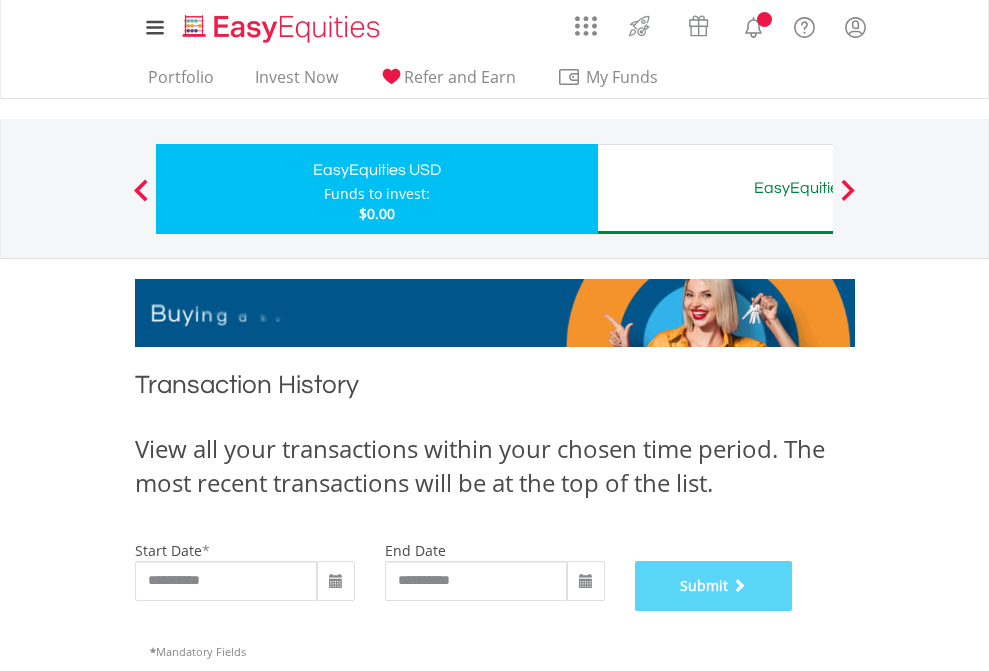 scroll, scrollTop: 811, scrollLeft: 0, axis: vertical 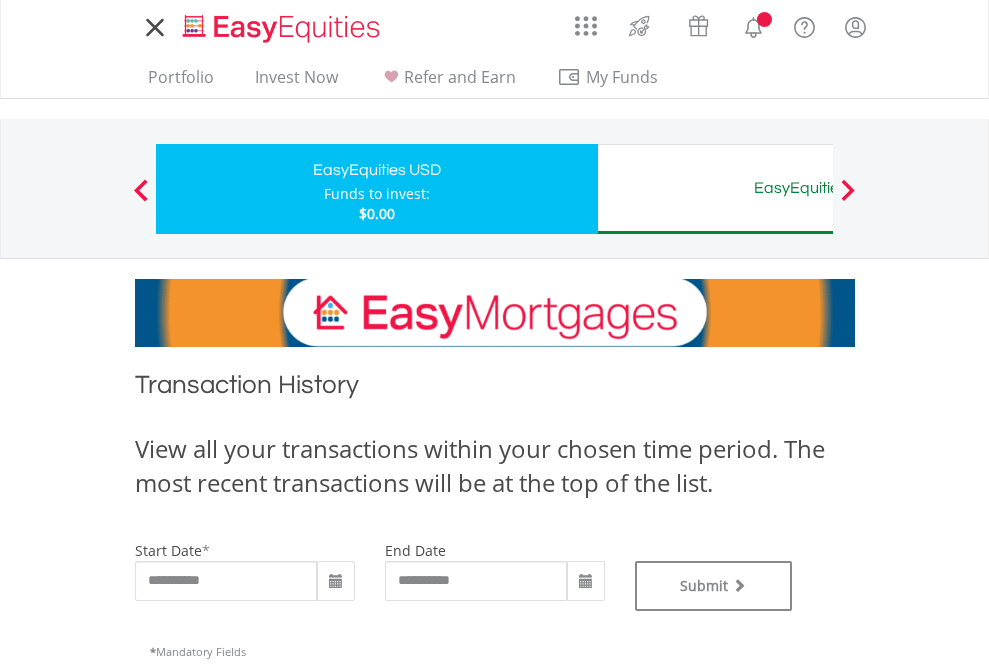 click on "EasyEquities AUD" at bounding box center [818, 188] 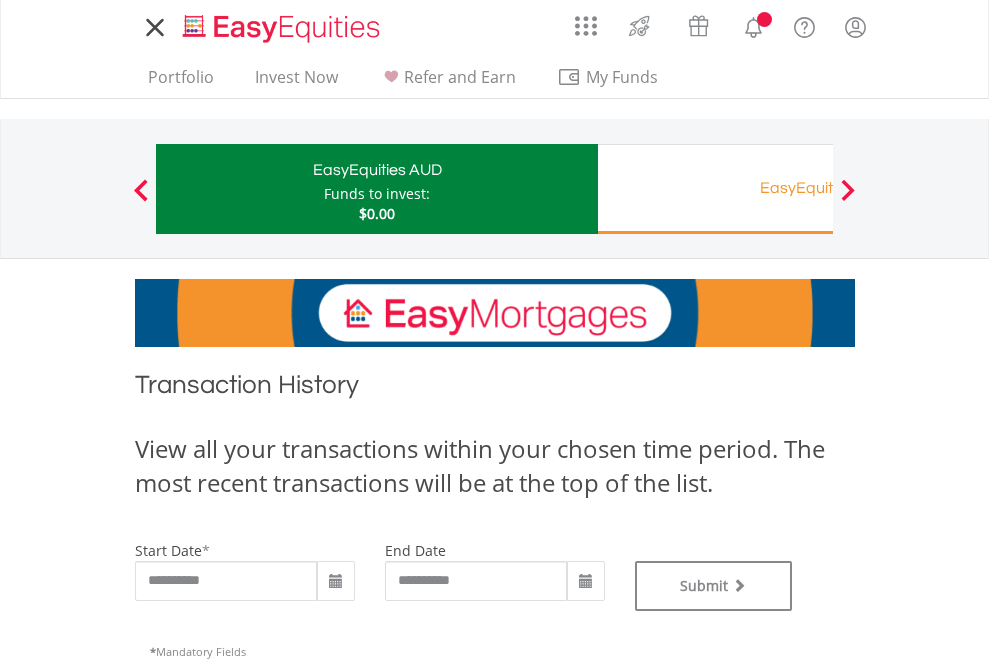 scroll, scrollTop: 0, scrollLeft: 0, axis: both 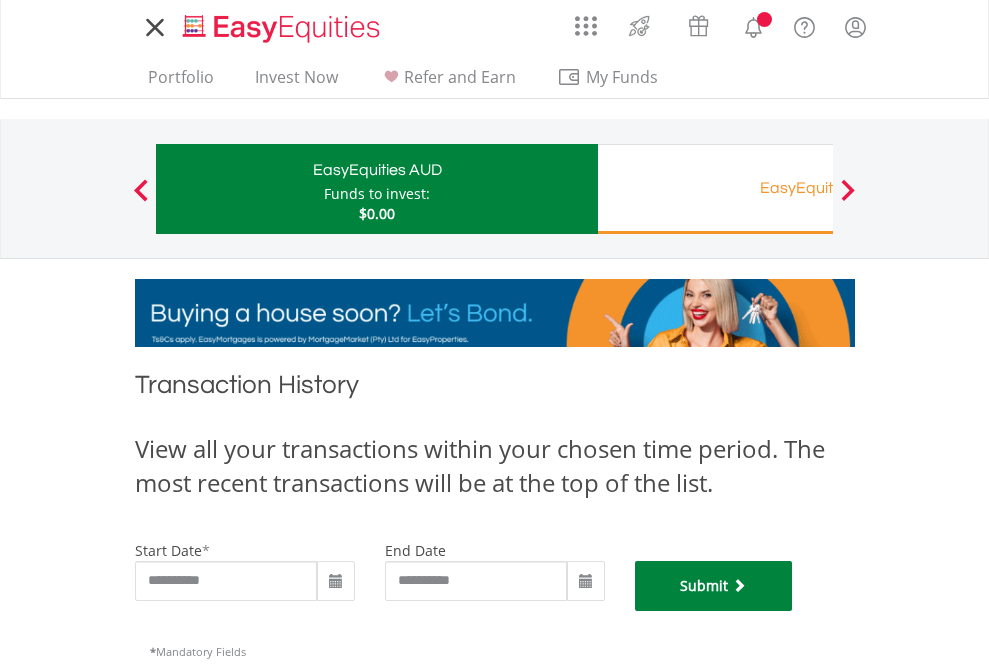 click on "Submit" at bounding box center (714, 586) 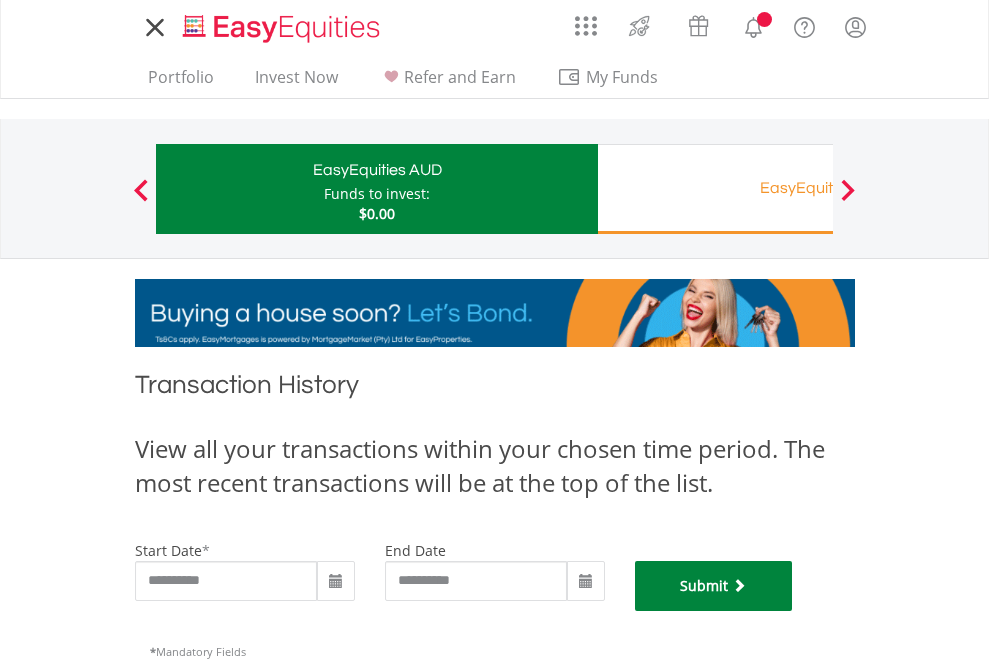 scroll, scrollTop: 811, scrollLeft: 0, axis: vertical 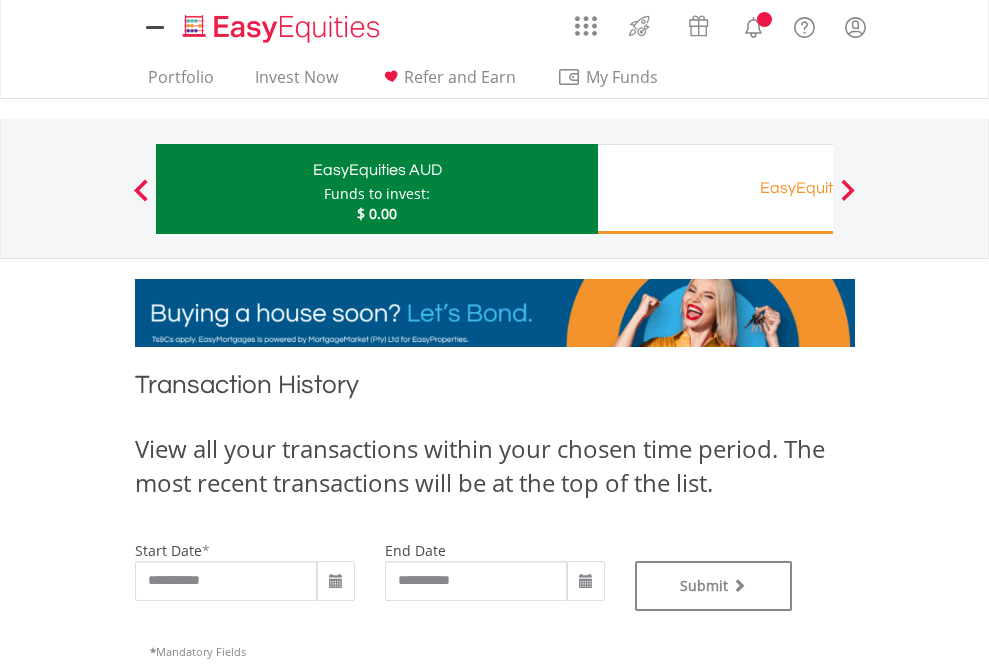 click on "EasyEquities RA" at bounding box center (818, 188) 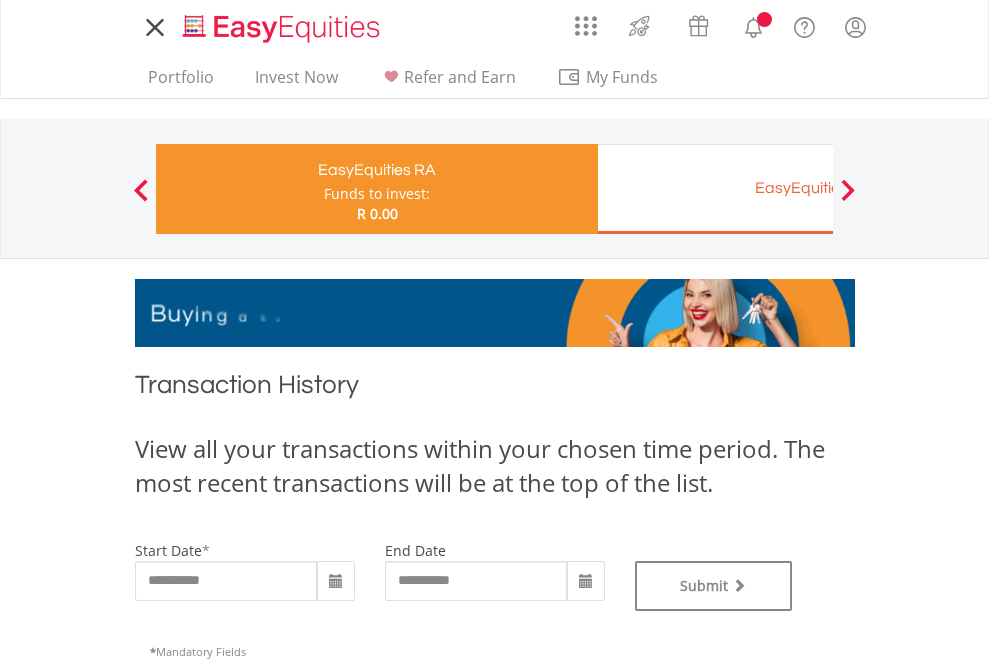 scroll, scrollTop: 0, scrollLeft: 0, axis: both 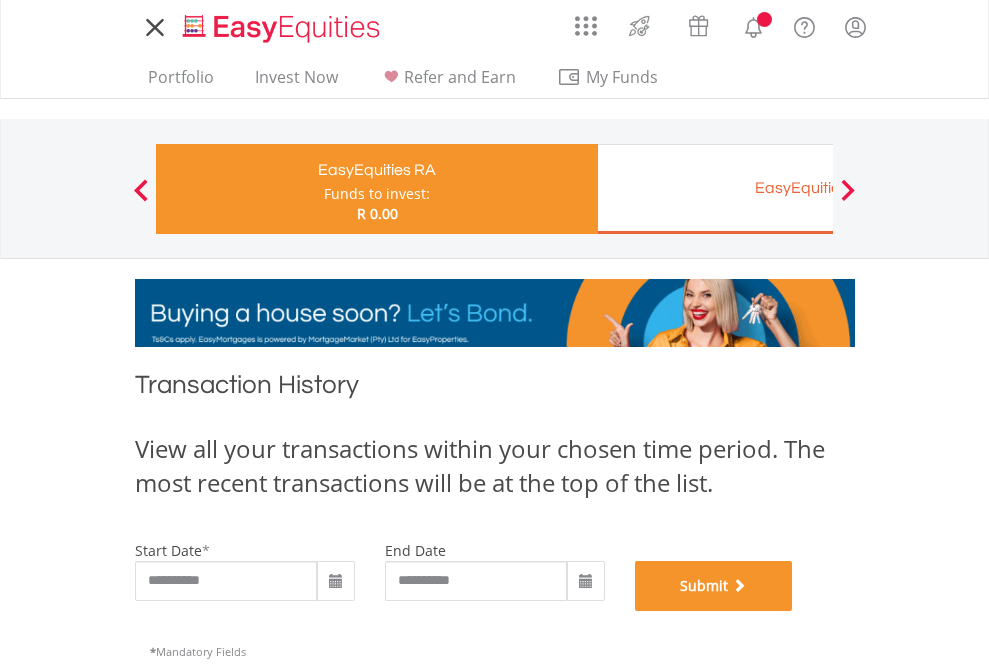 click on "Submit" at bounding box center [714, 586] 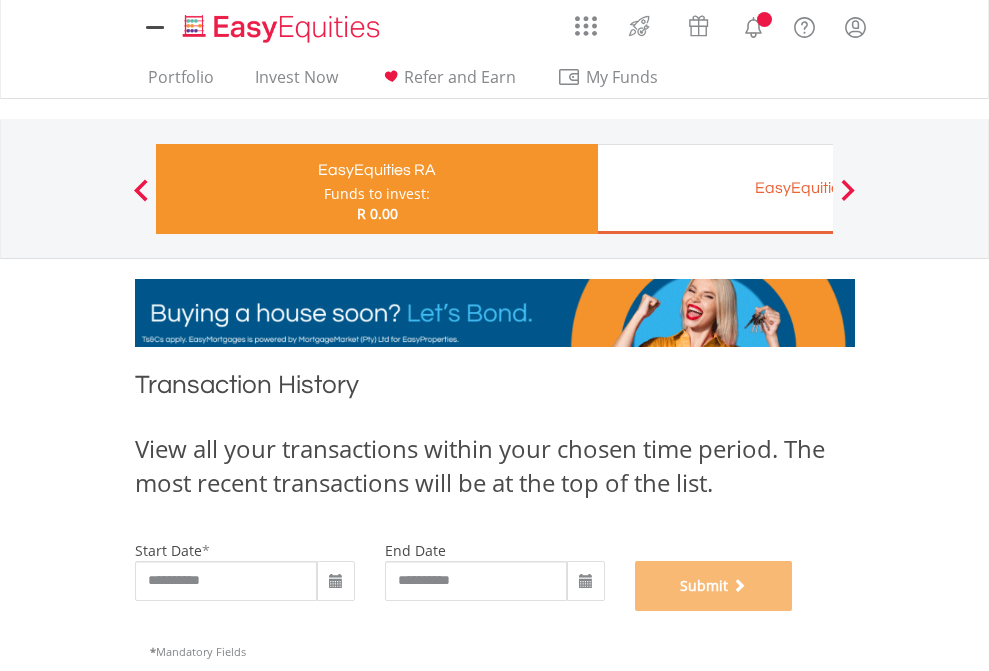 scroll, scrollTop: 811, scrollLeft: 0, axis: vertical 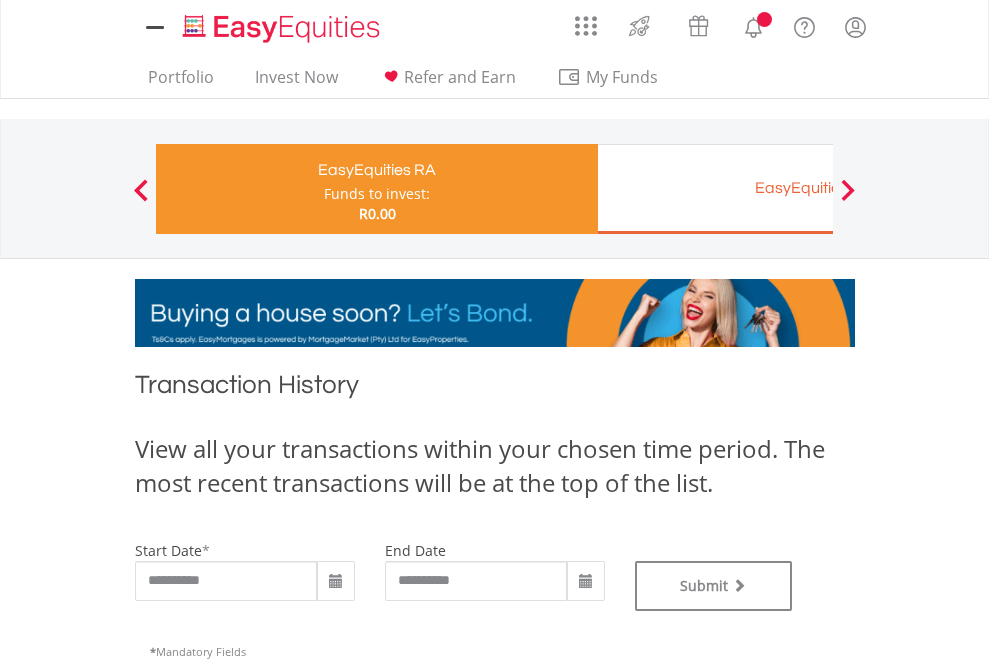 click on "EasyEquities EUR" at bounding box center (818, 188) 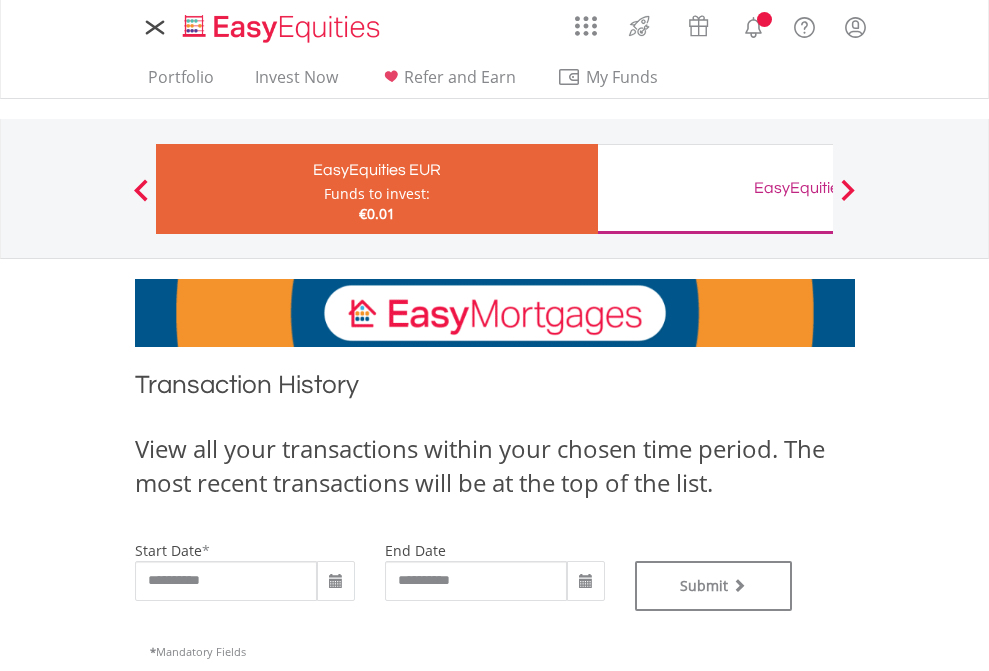scroll, scrollTop: 0, scrollLeft: 0, axis: both 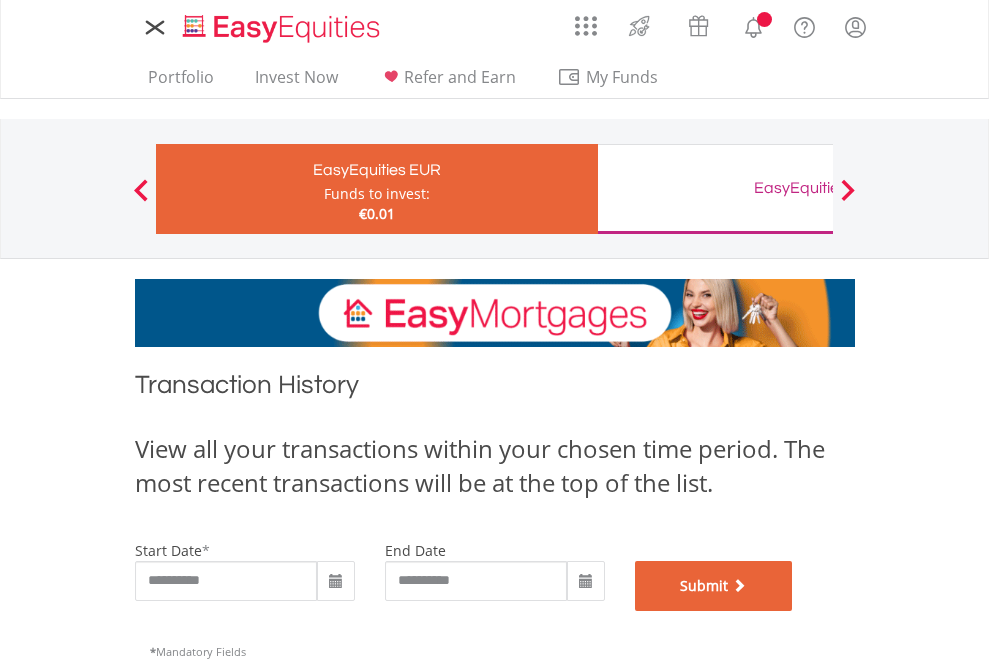 click on "Submit" at bounding box center [714, 586] 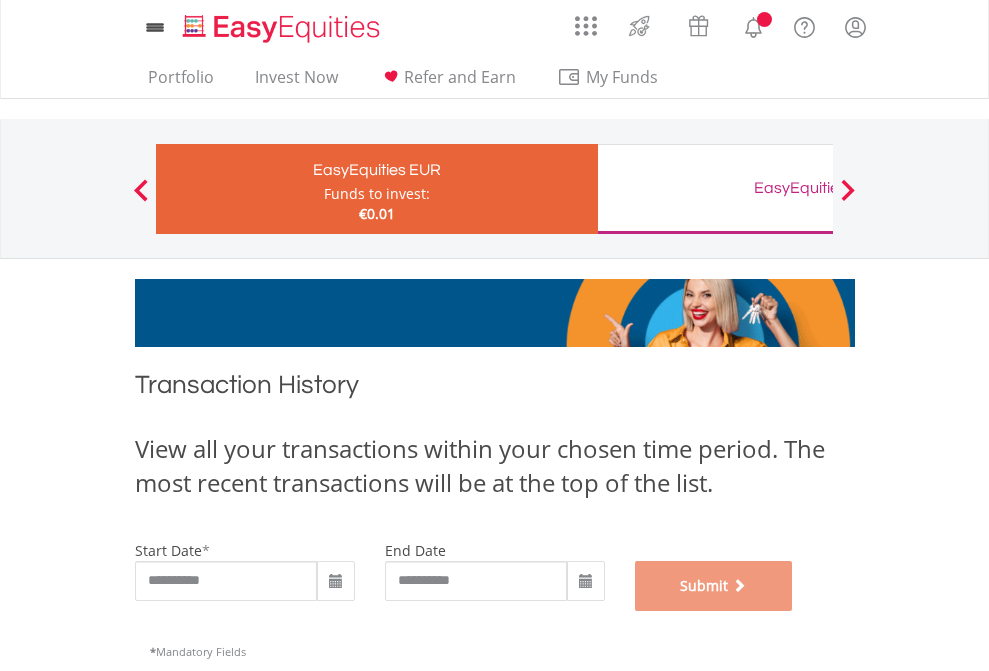 scroll, scrollTop: 811, scrollLeft: 0, axis: vertical 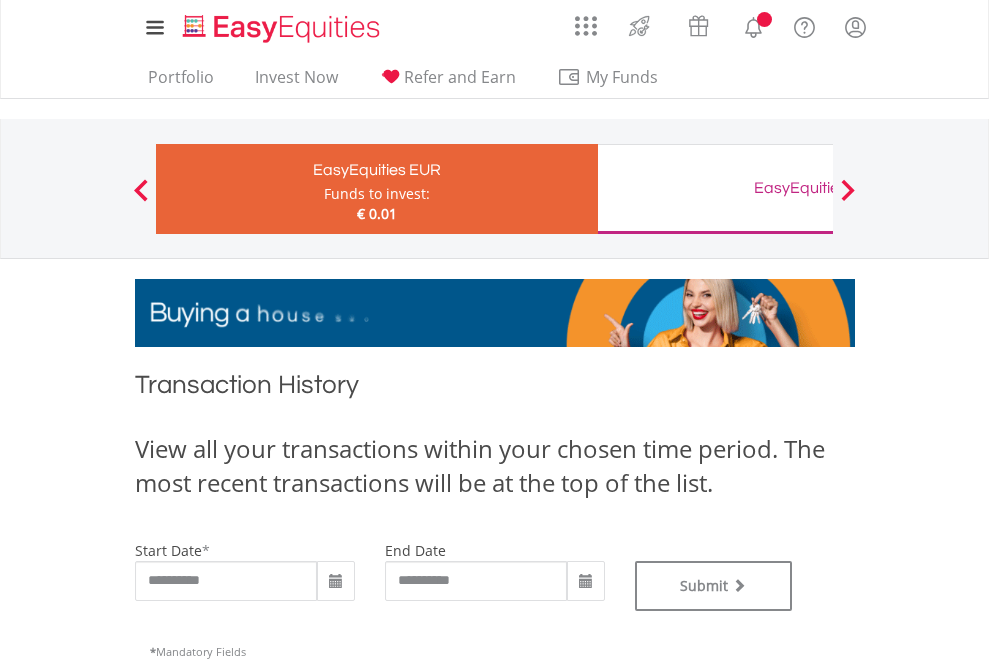 click on "EasyEquities GBP" at bounding box center [818, 188] 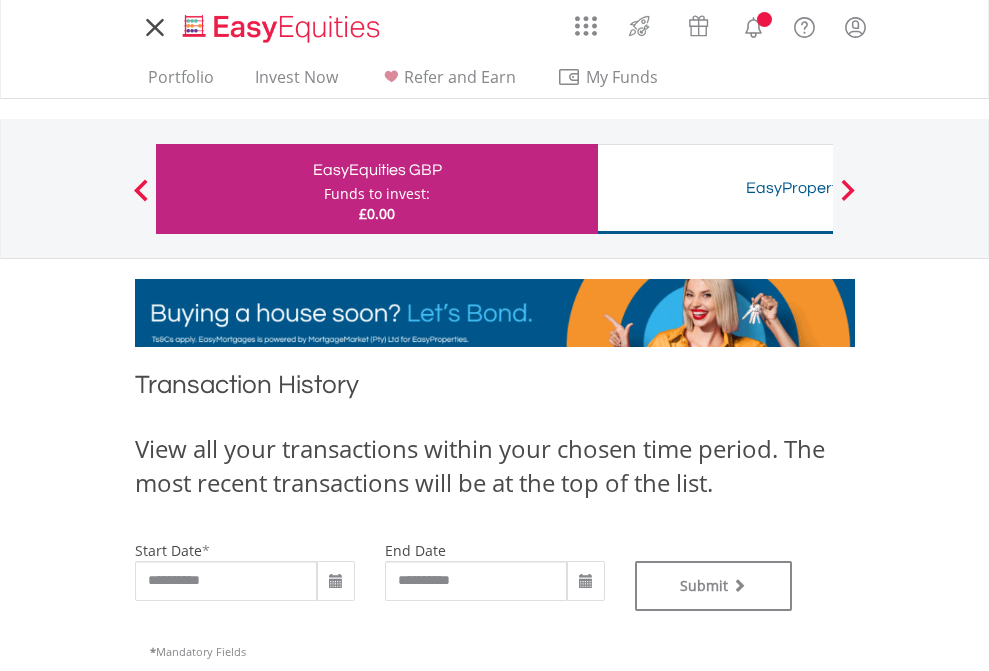 scroll, scrollTop: 0, scrollLeft: 0, axis: both 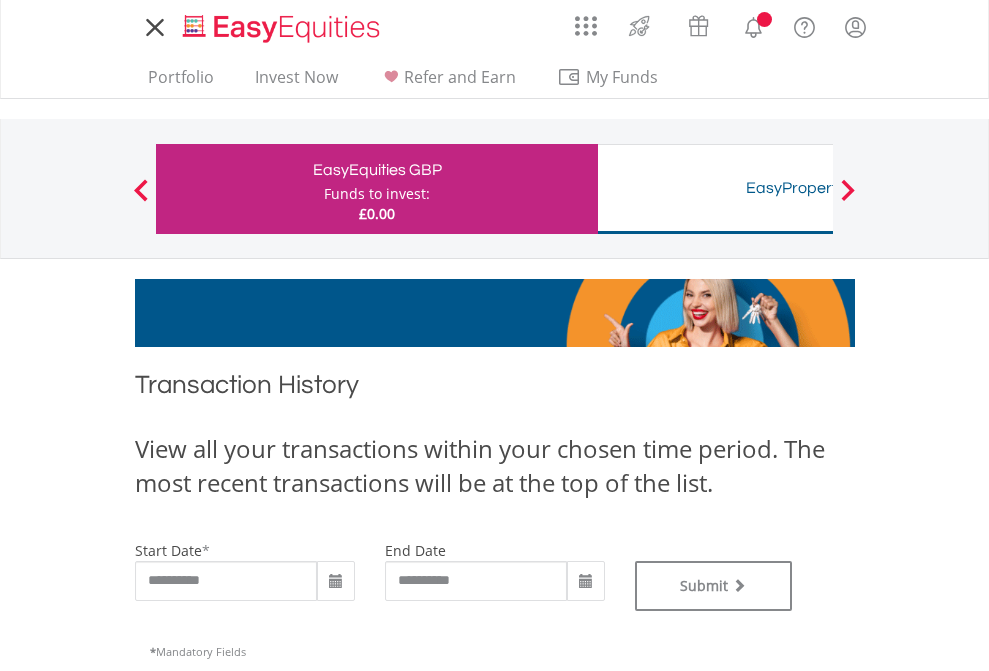 type on "**********" 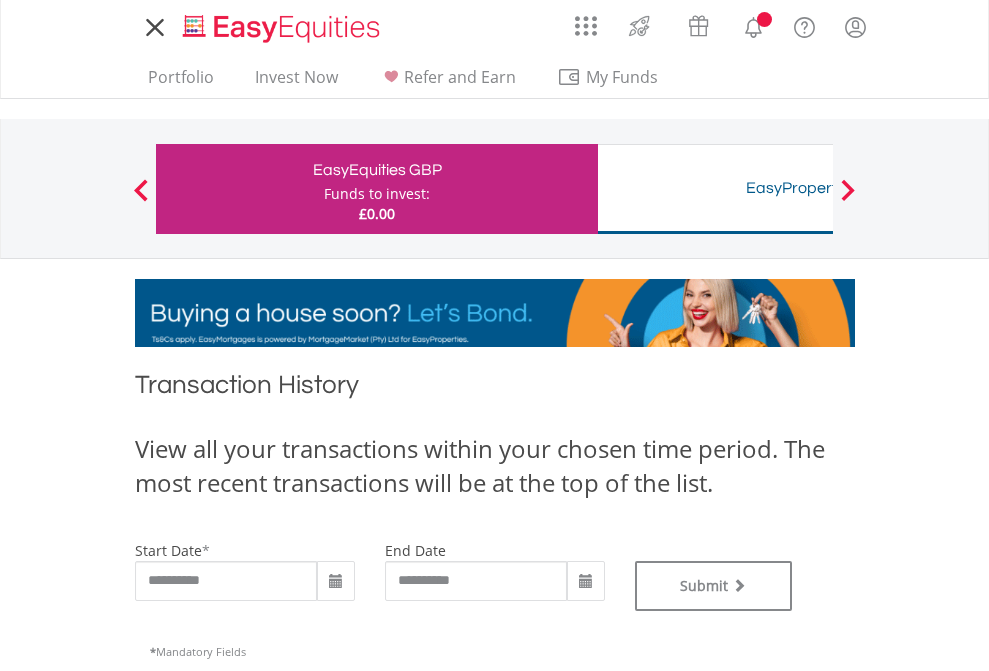 type on "**********" 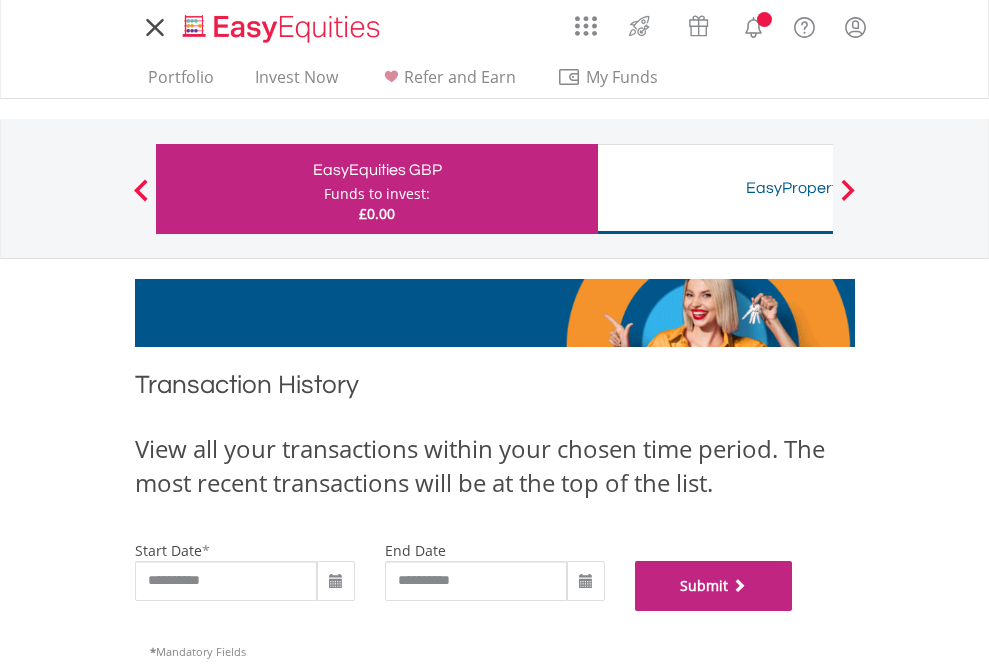 click on "Submit" at bounding box center (714, 586) 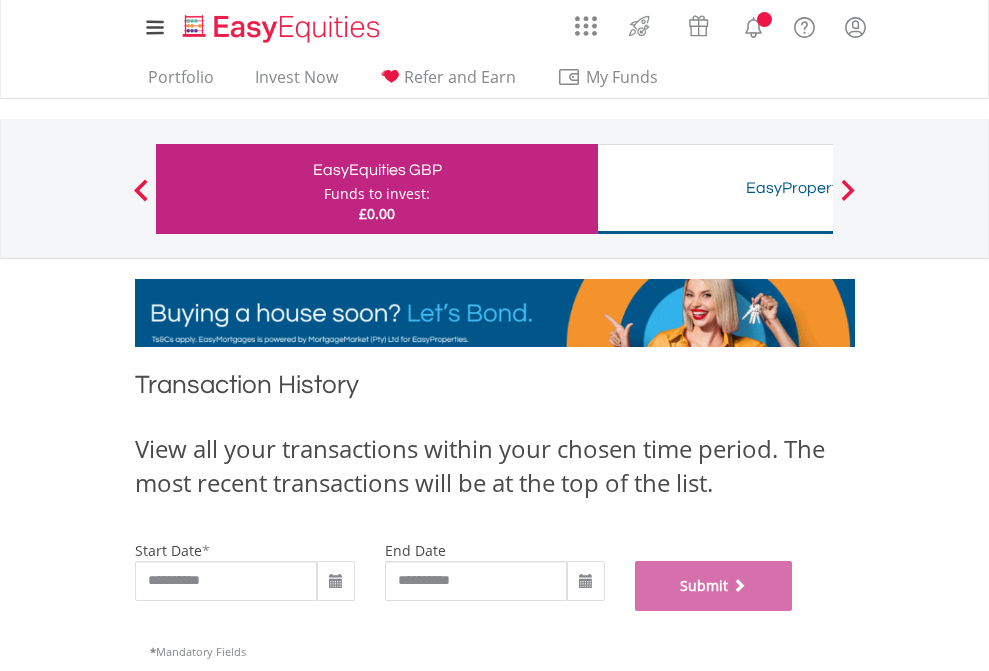 scroll, scrollTop: 811, scrollLeft: 0, axis: vertical 